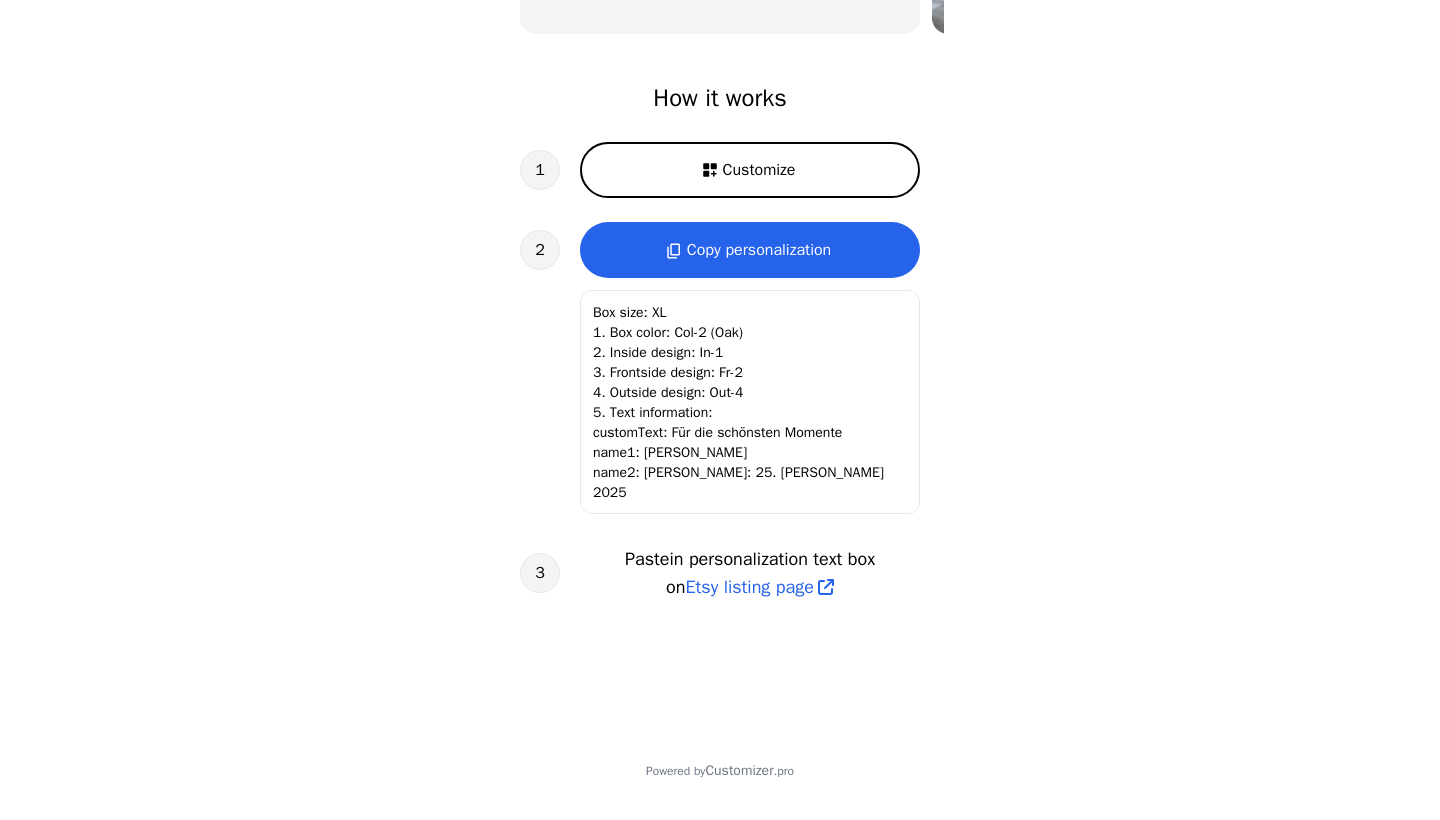 scroll, scrollTop: 618, scrollLeft: 0, axis: vertical 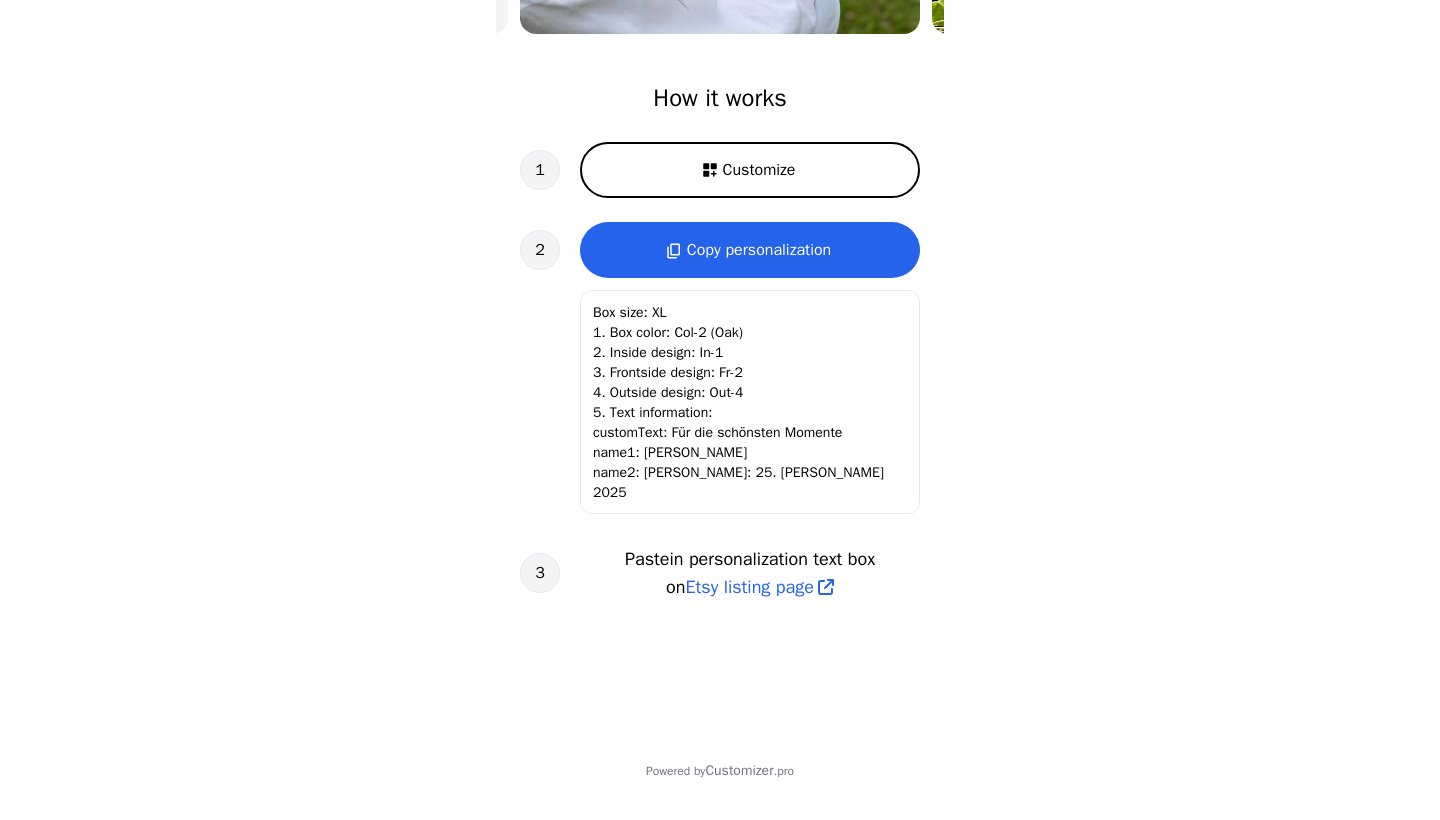 click on "Customize" at bounding box center [750, 170] 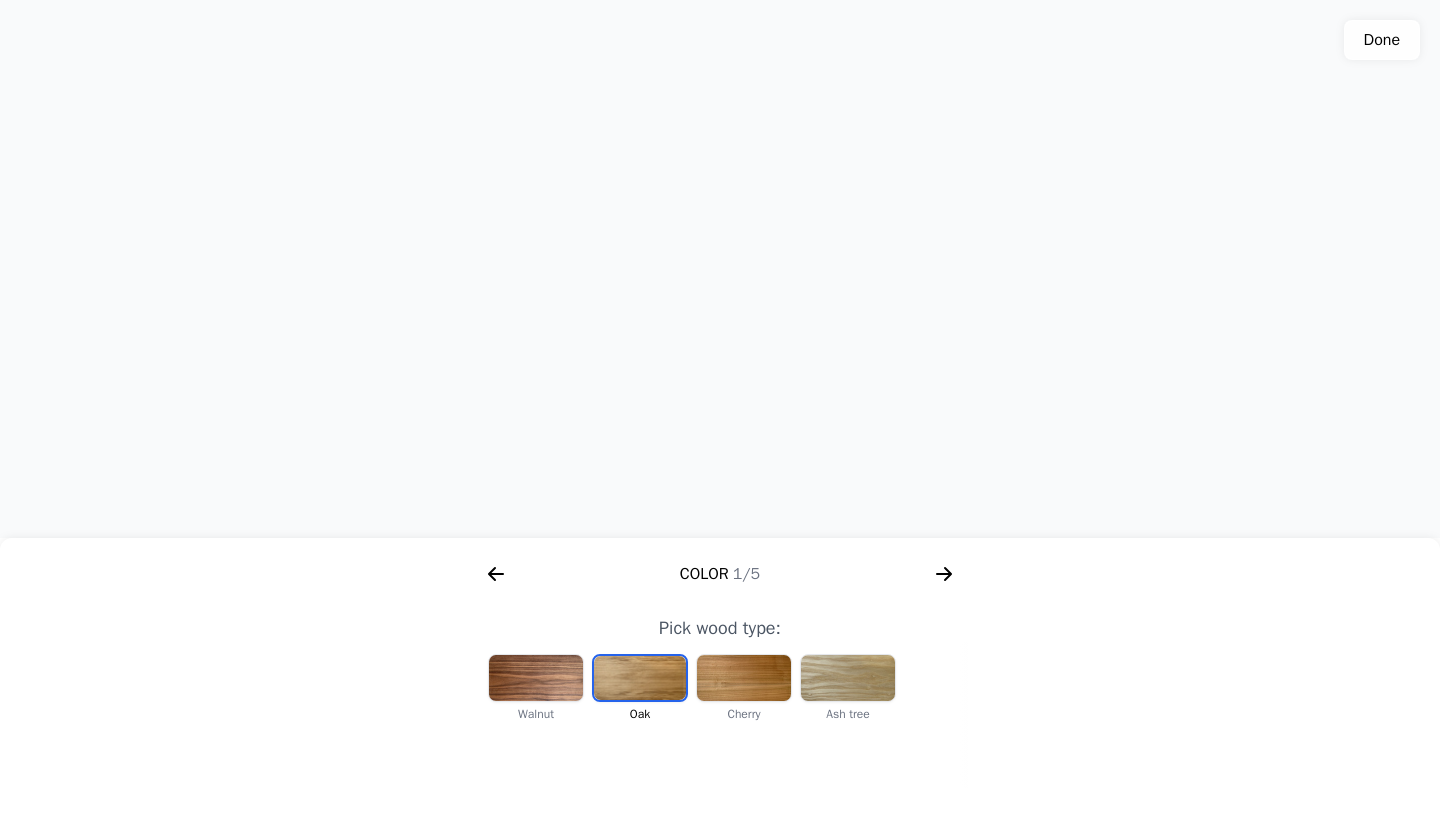 scroll, scrollTop: 420, scrollLeft: 0, axis: vertical 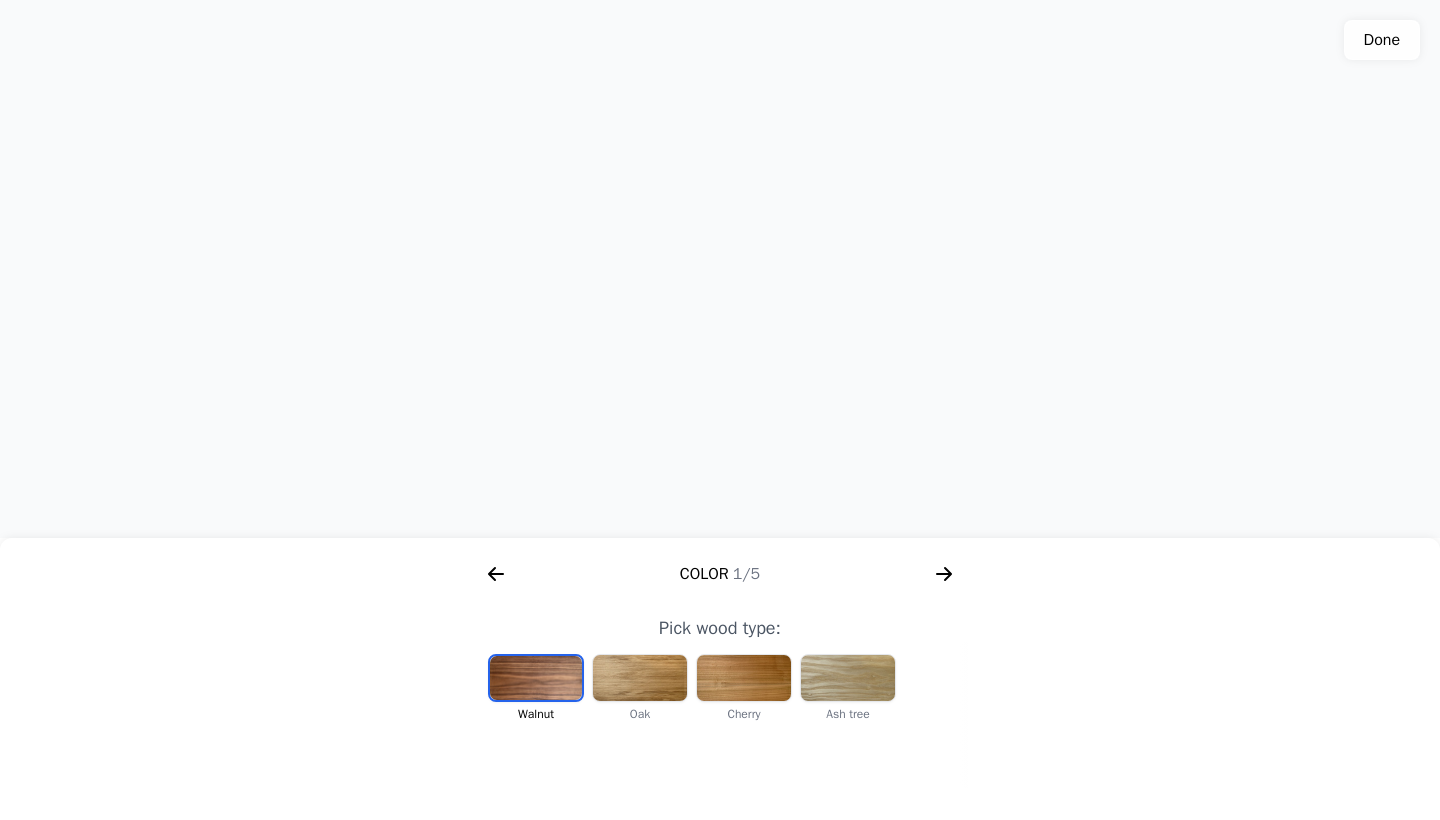 click at bounding box center [640, 678] 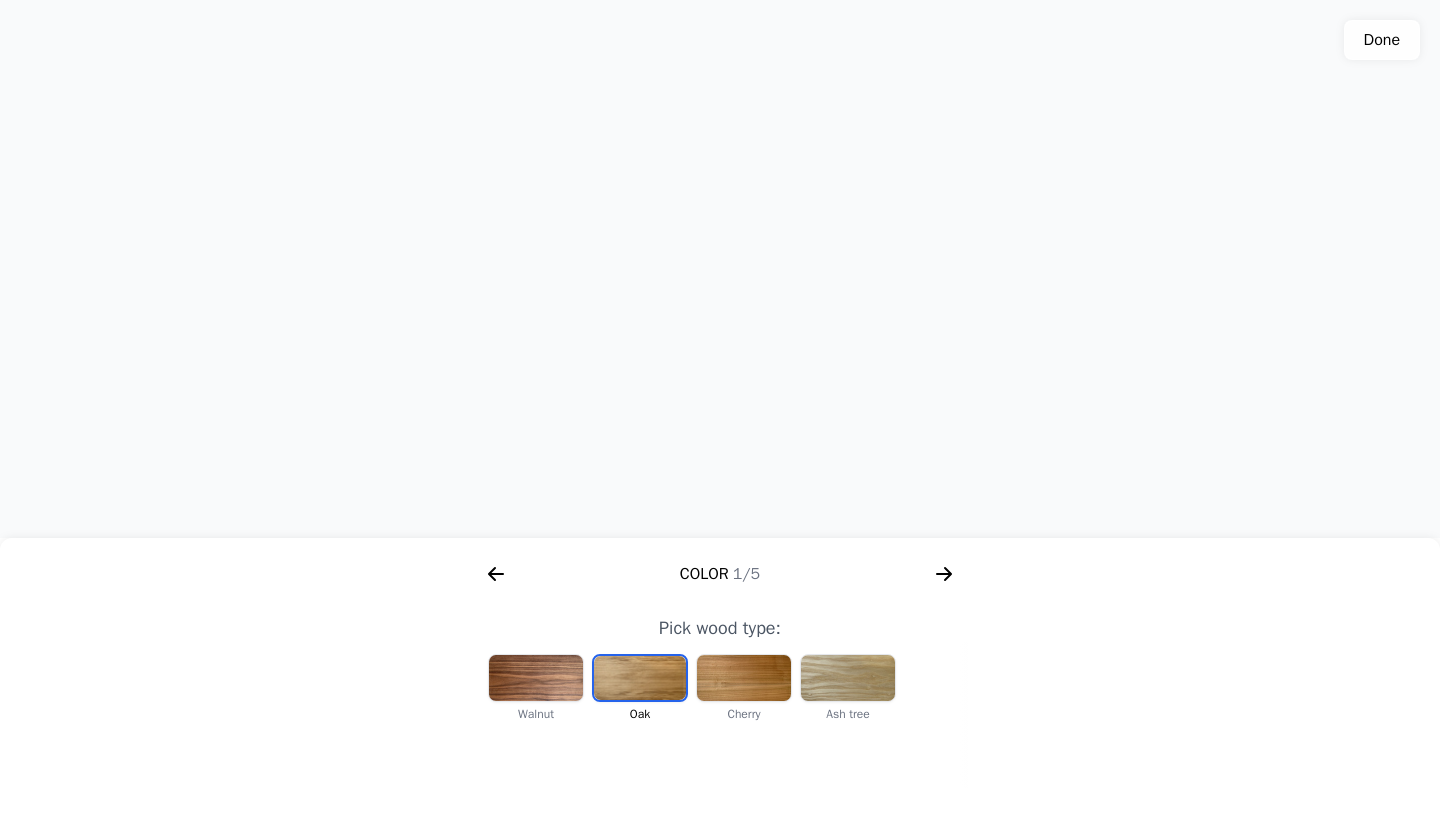 click at bounding box center (744, 678) 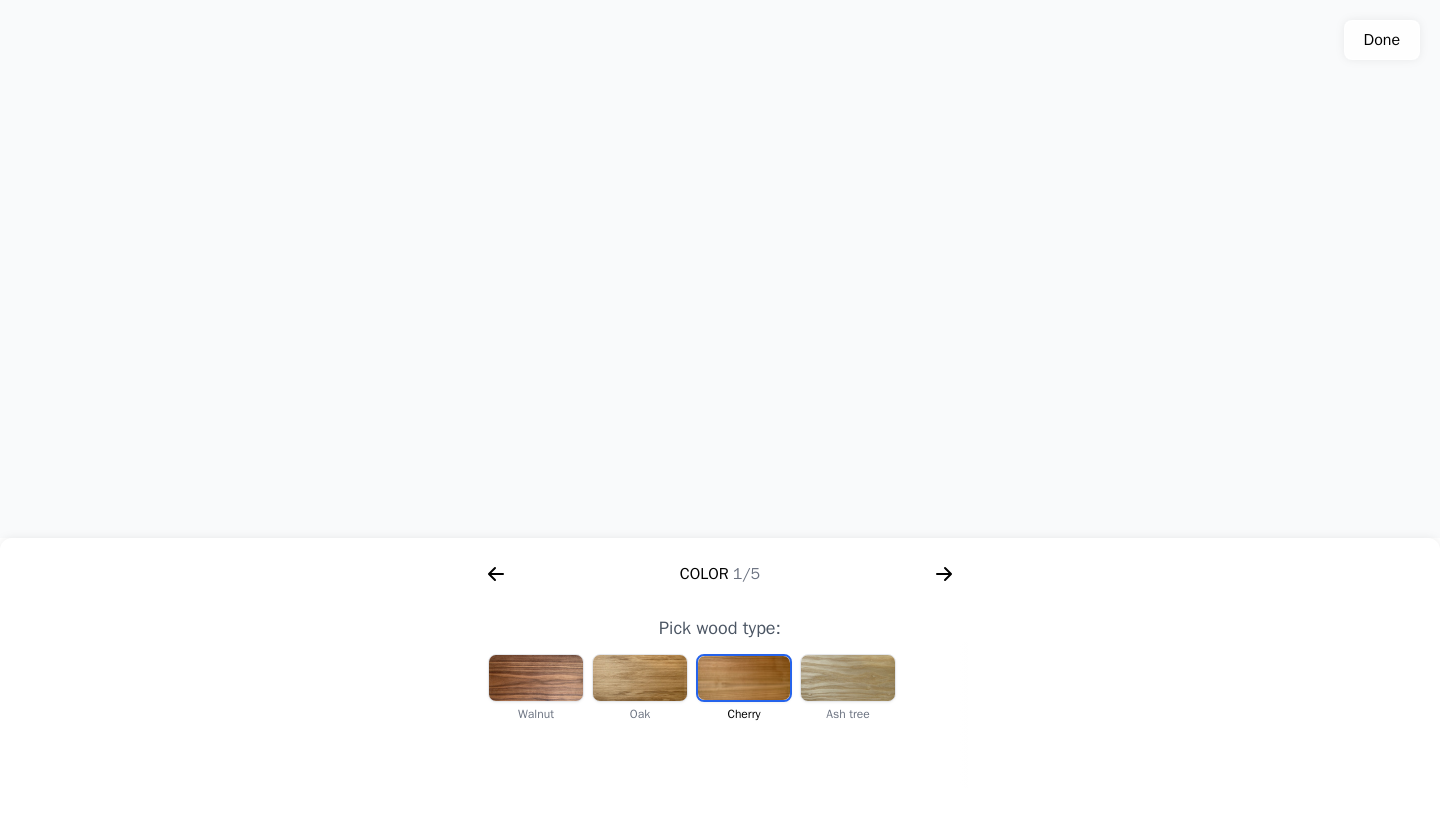 click at bounding box center [848, 678] 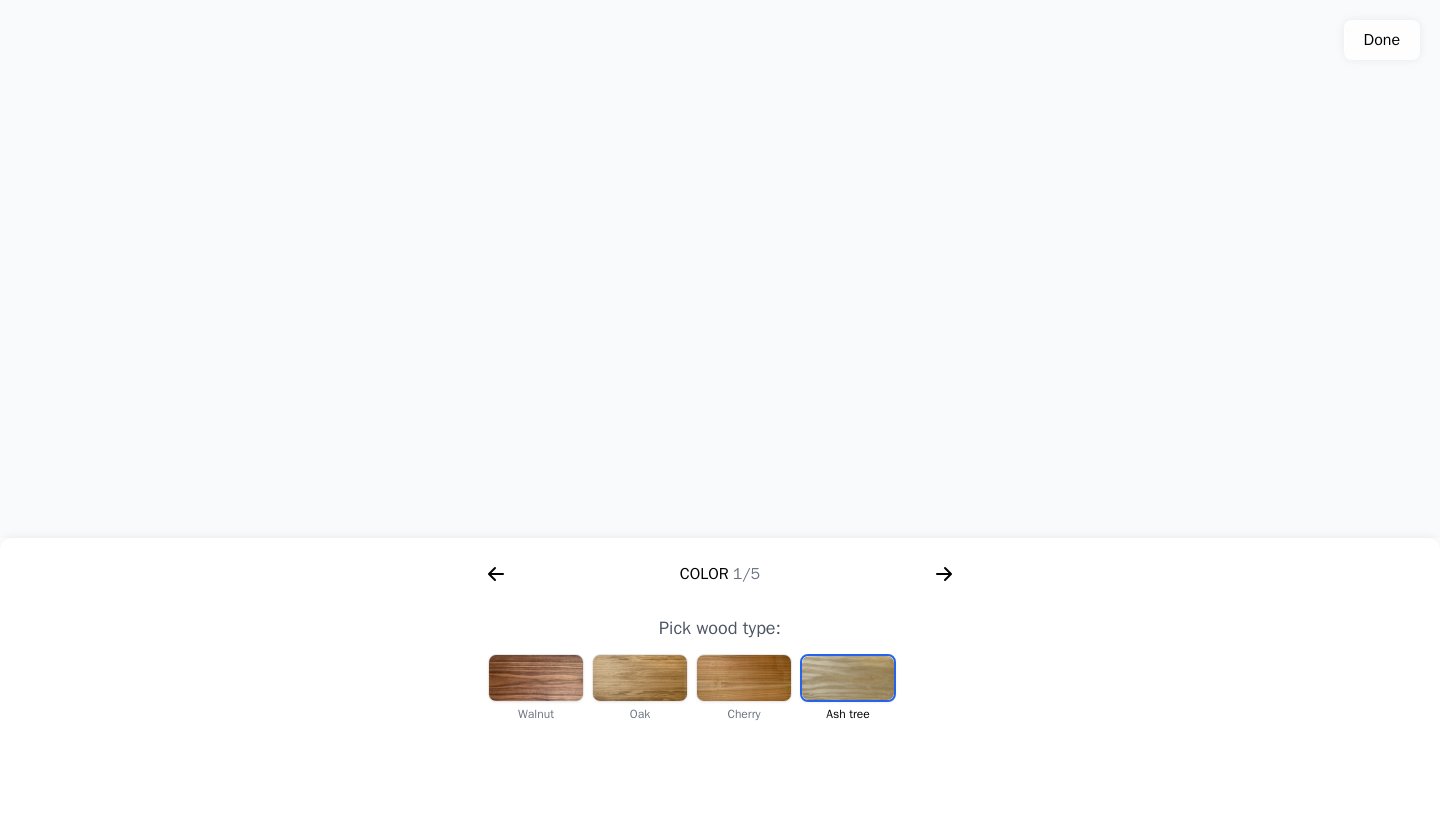 click at bounding box center (744, 678) 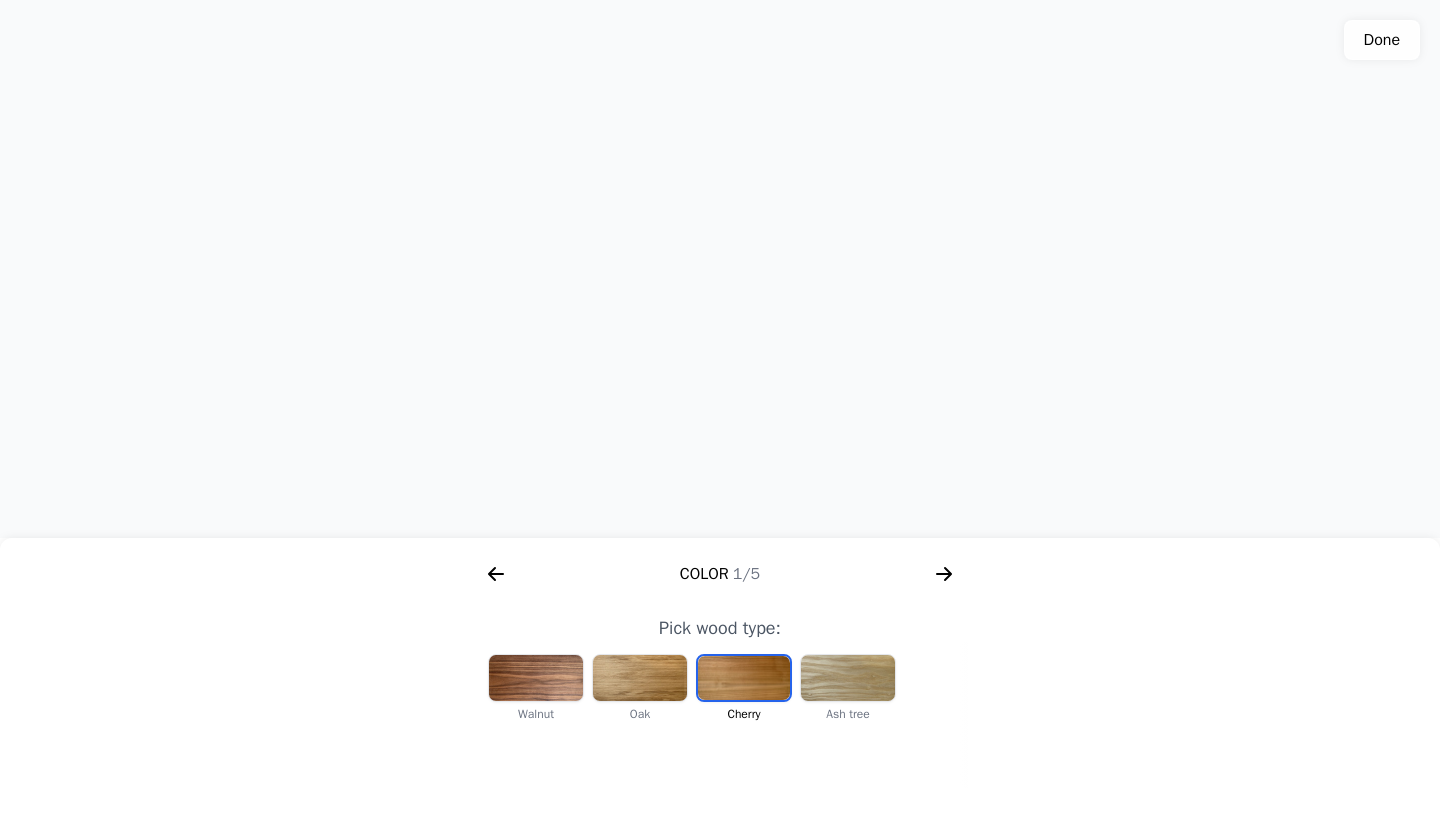 click at bounding box center [640, 678] 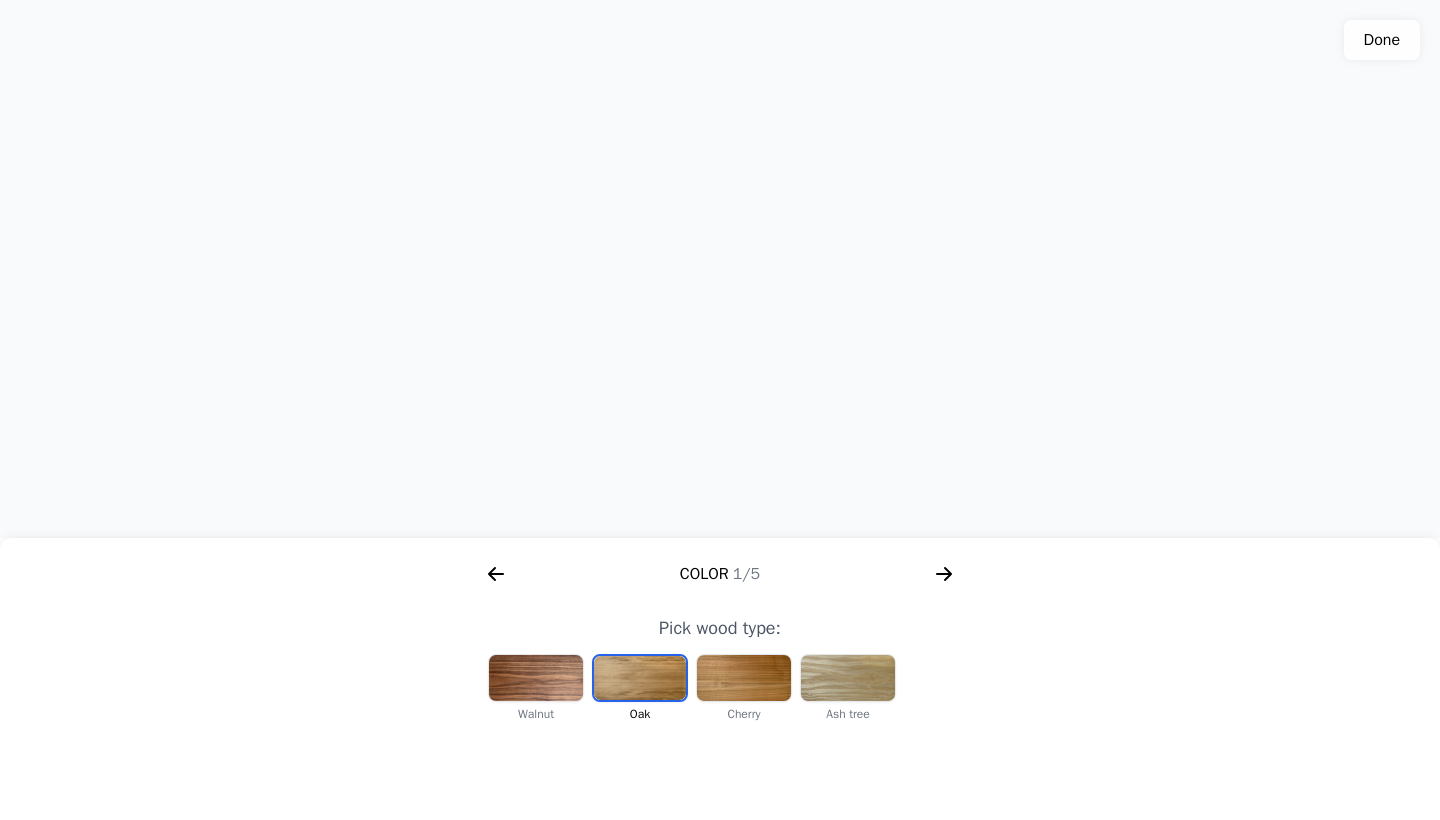 click at bounding box center (744, 678) 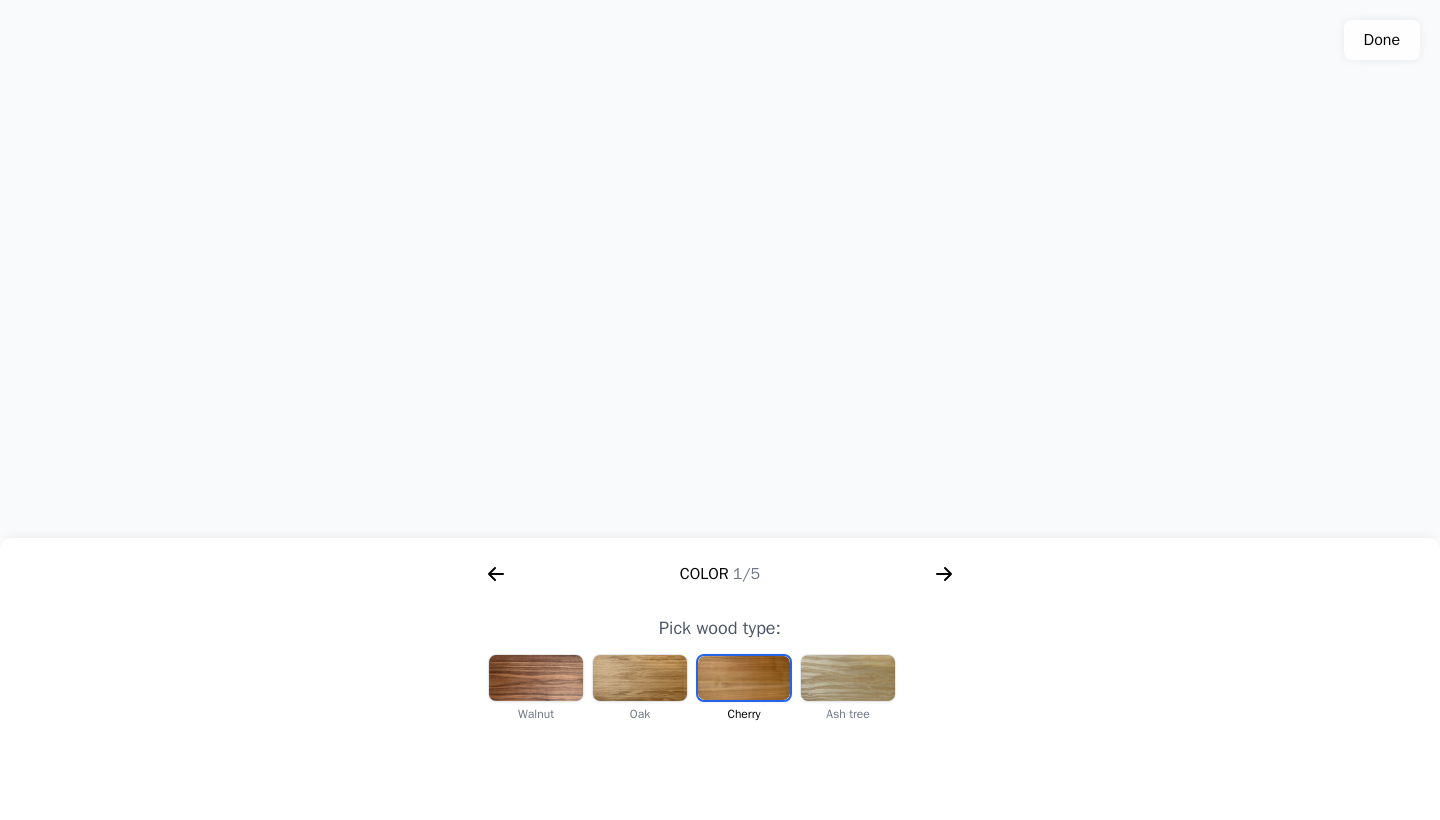 click at bounding box center (720, 269) 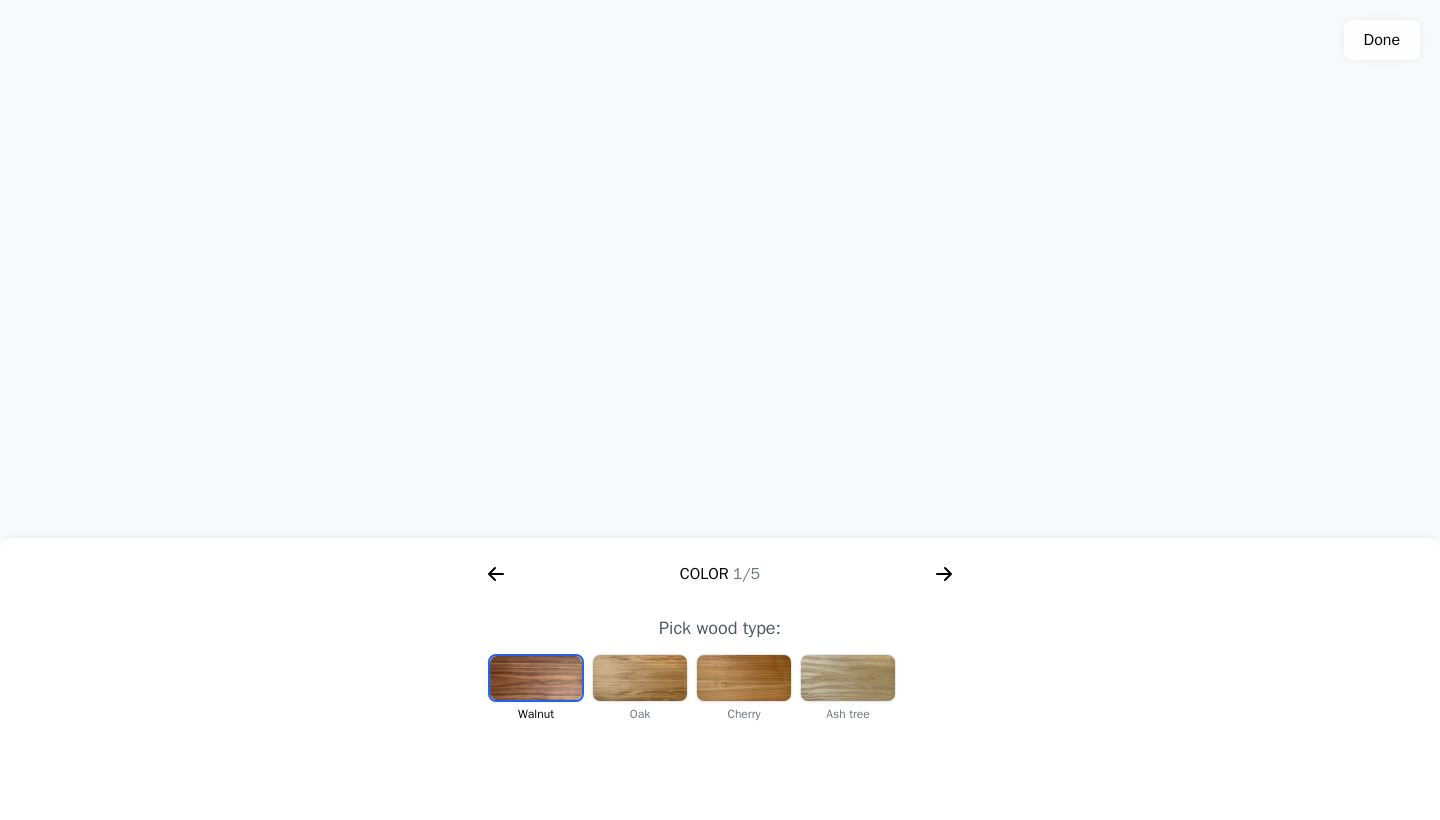 click at bounding box center [744, 678] 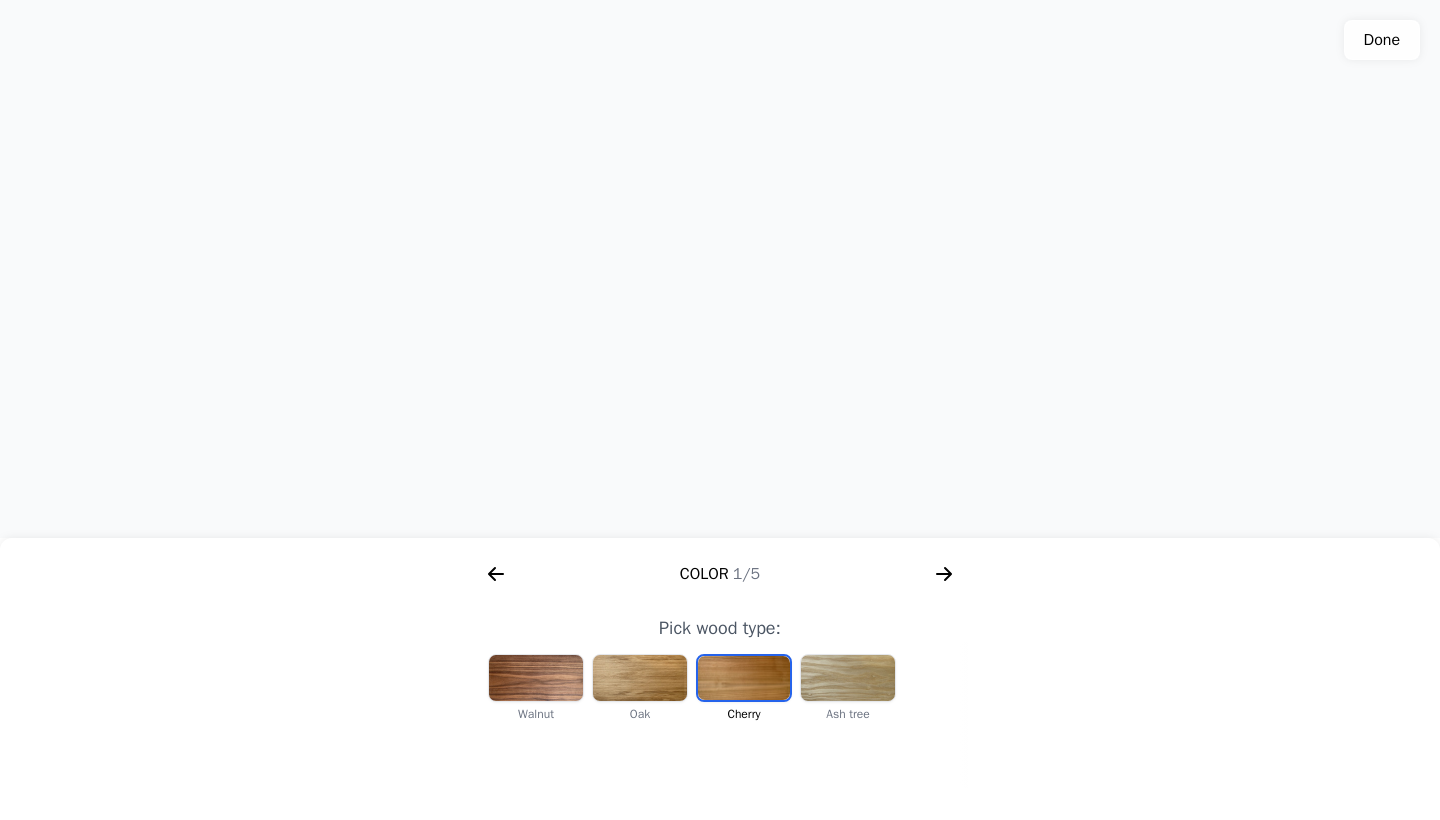 click at bounding box center [640, 678] 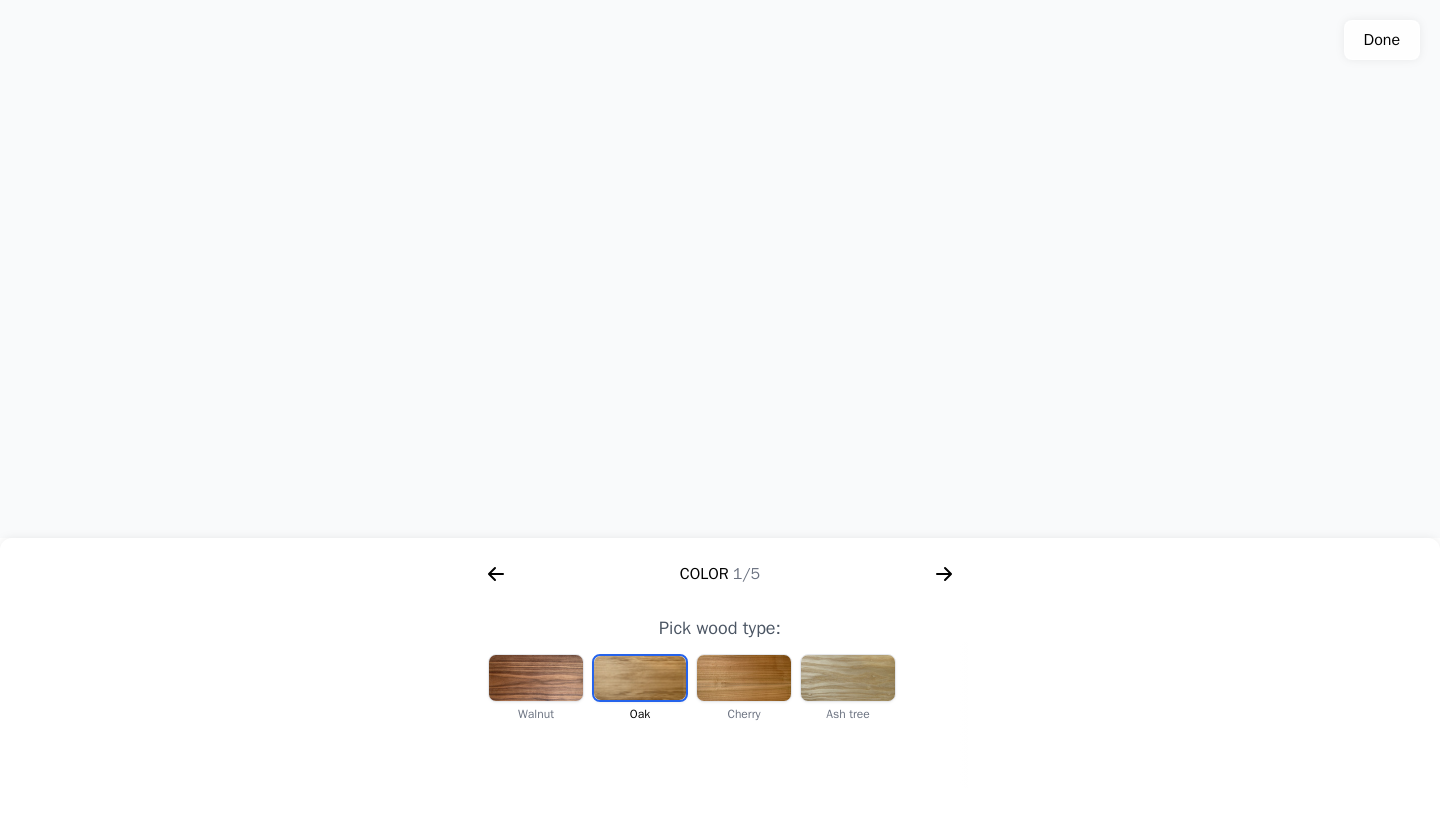 click at bounding box center (744, 678) 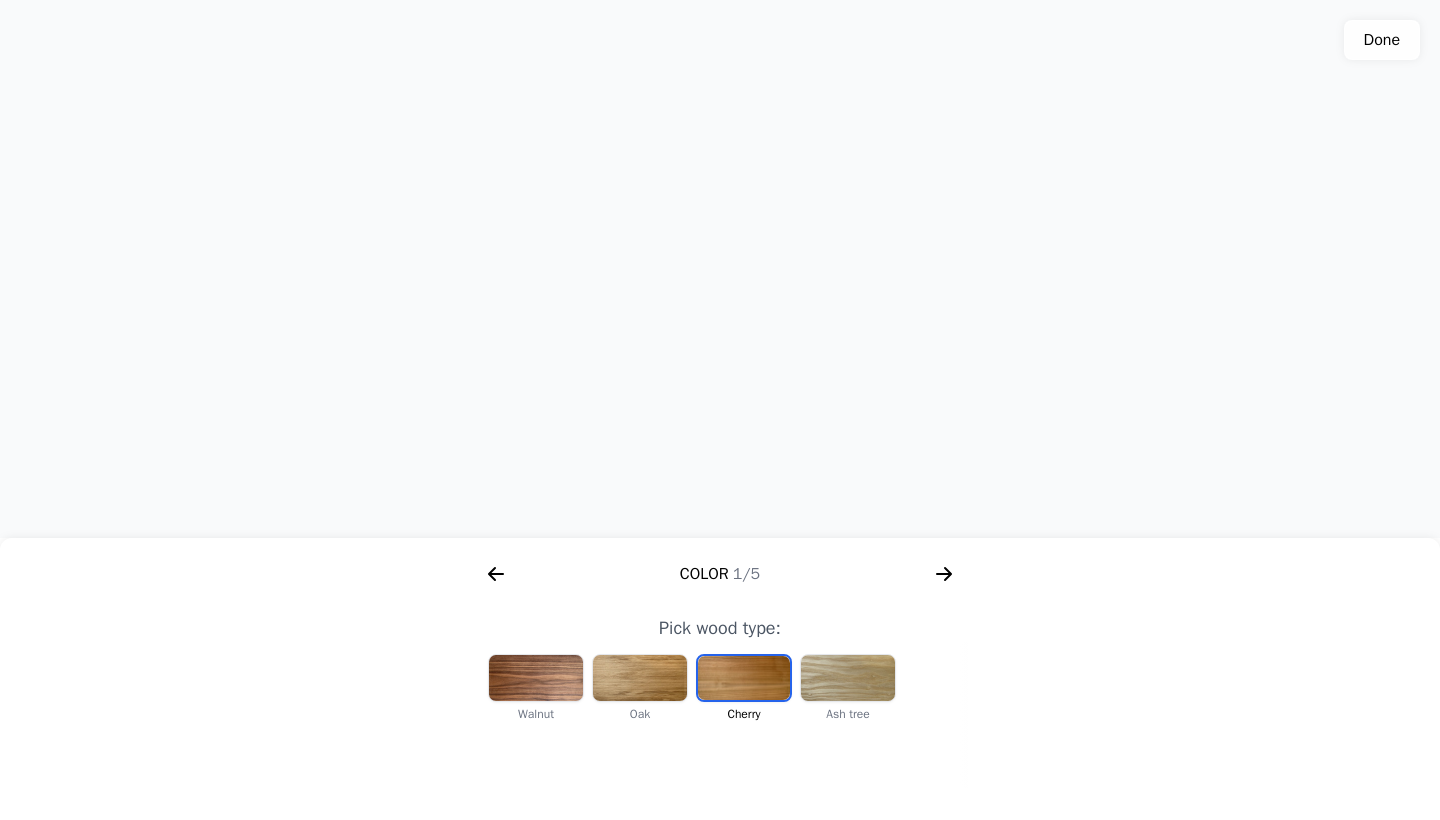 click on "Done" 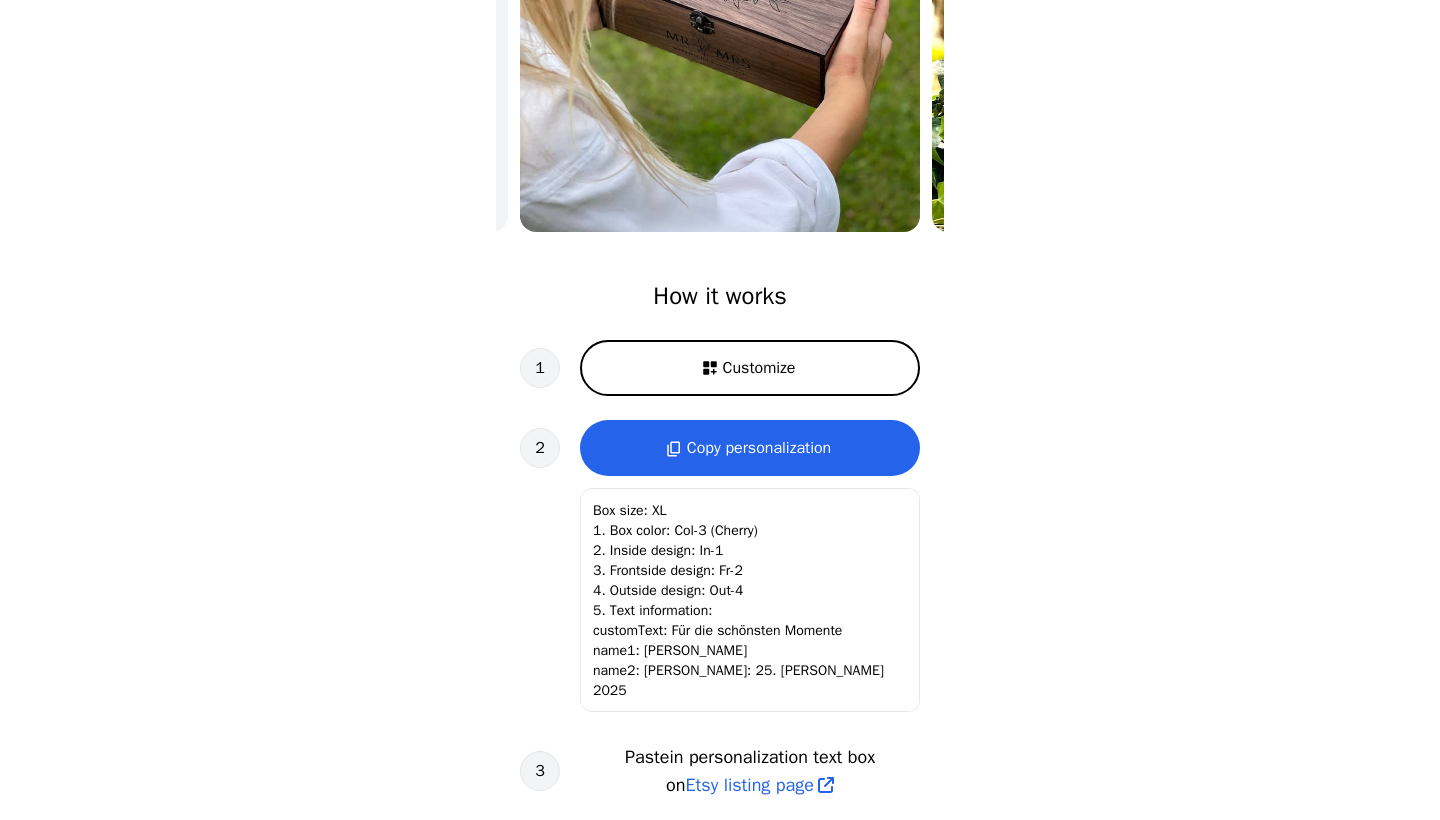 scroll, scrollTop: 618, scrollLeft: 0, axis: vertical 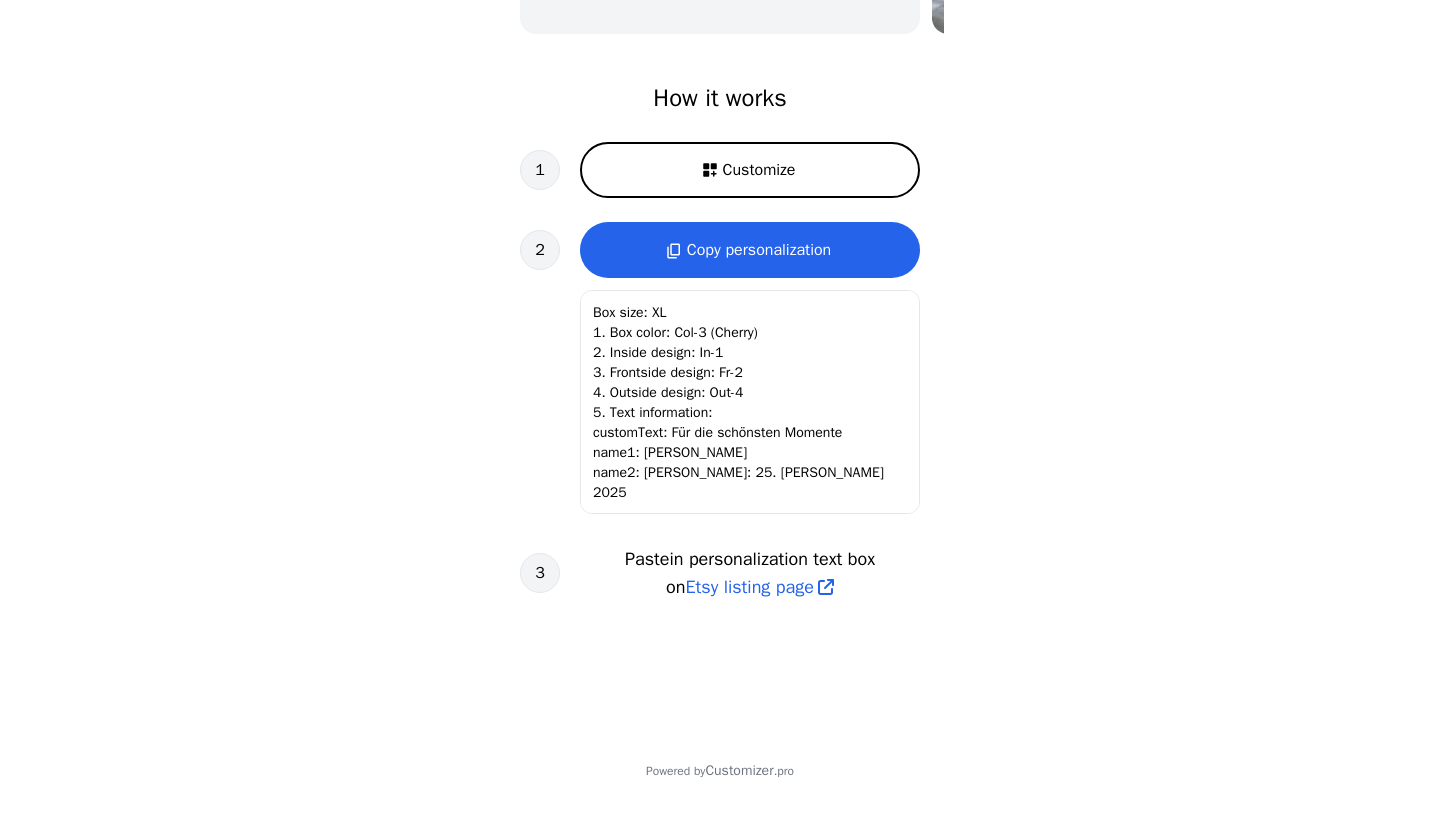 click on "Copy personalization" at bounding box center [759, 250] 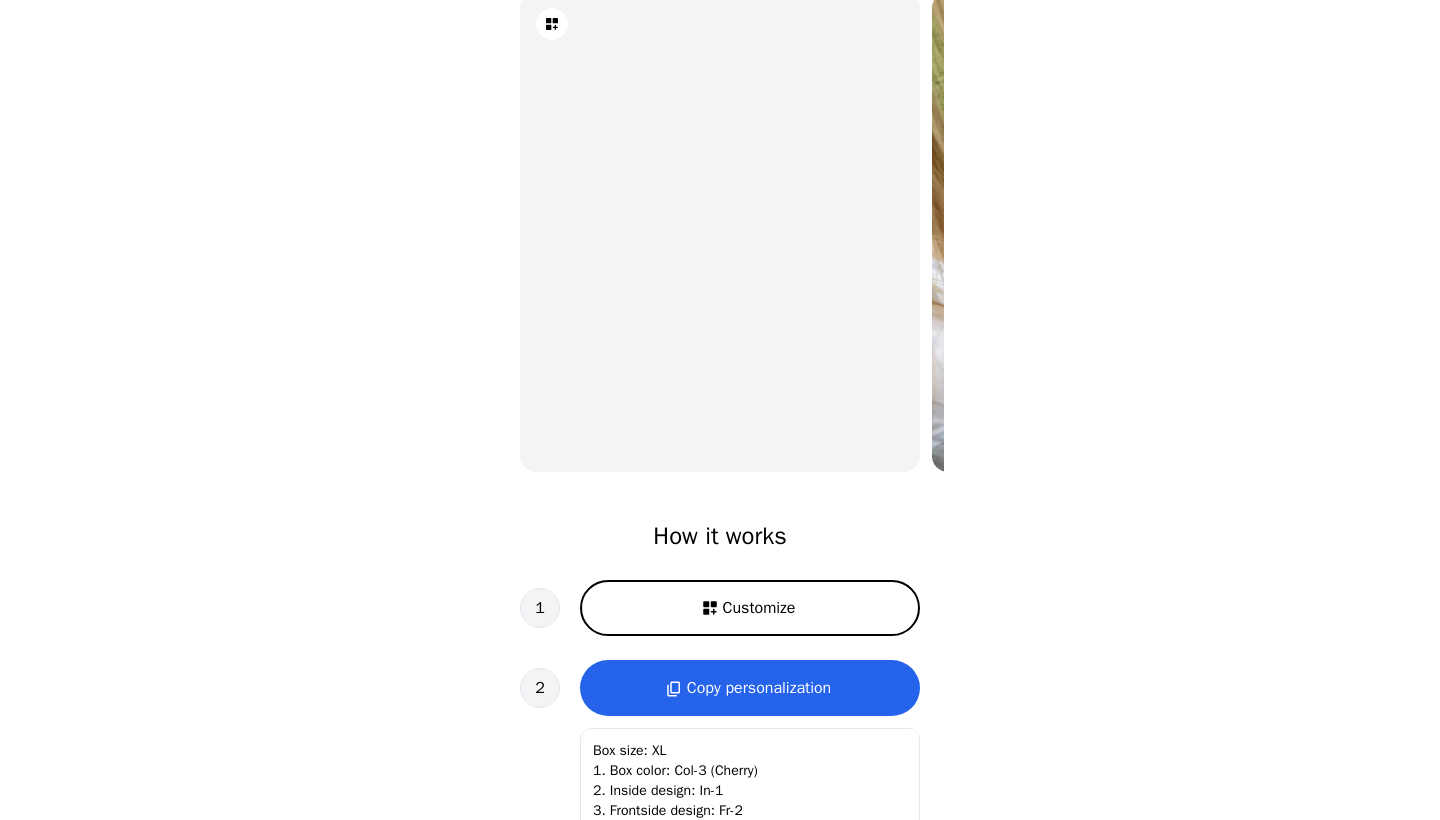 click on "Customize" at bounding box center (759, 608) 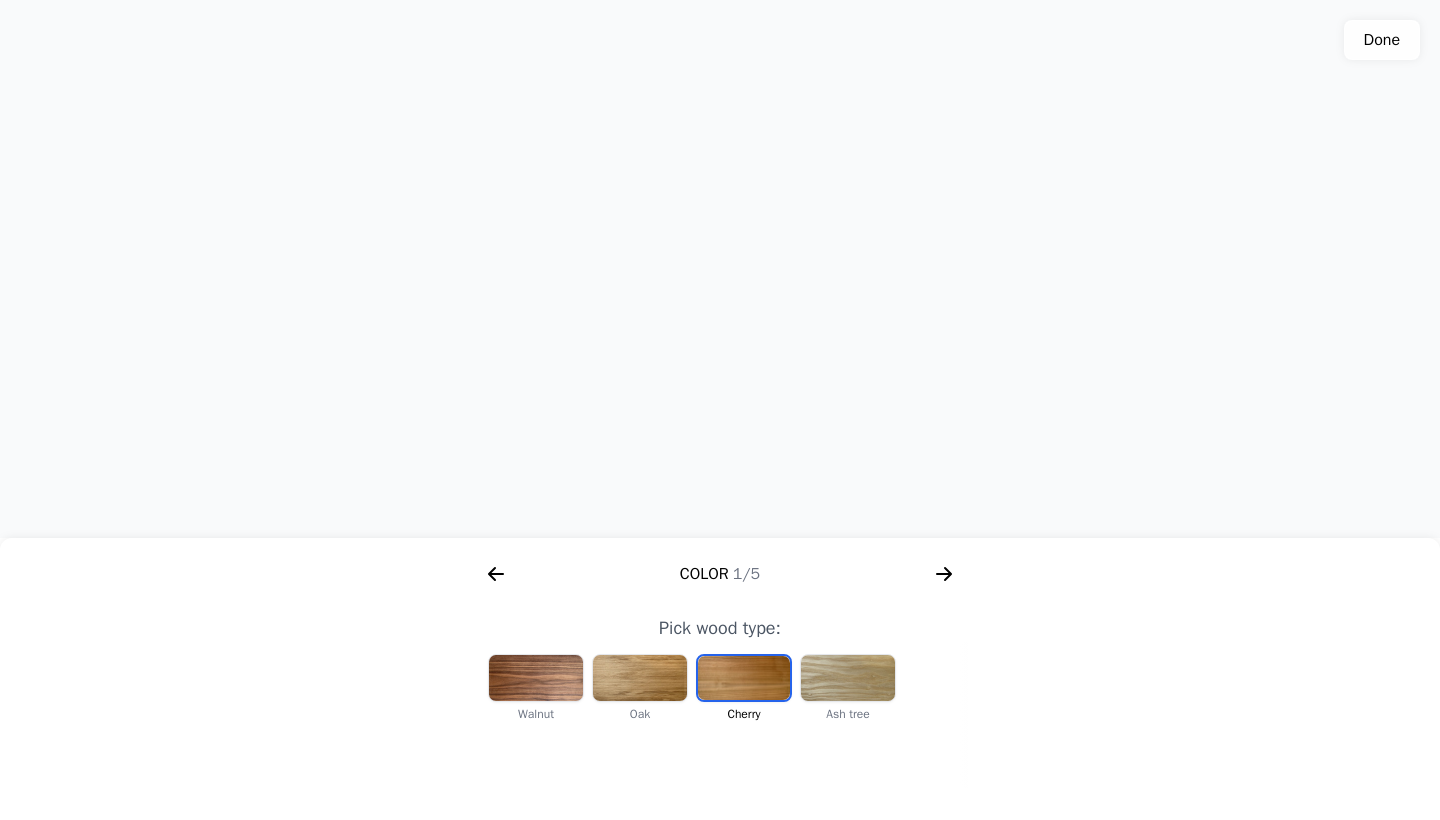click 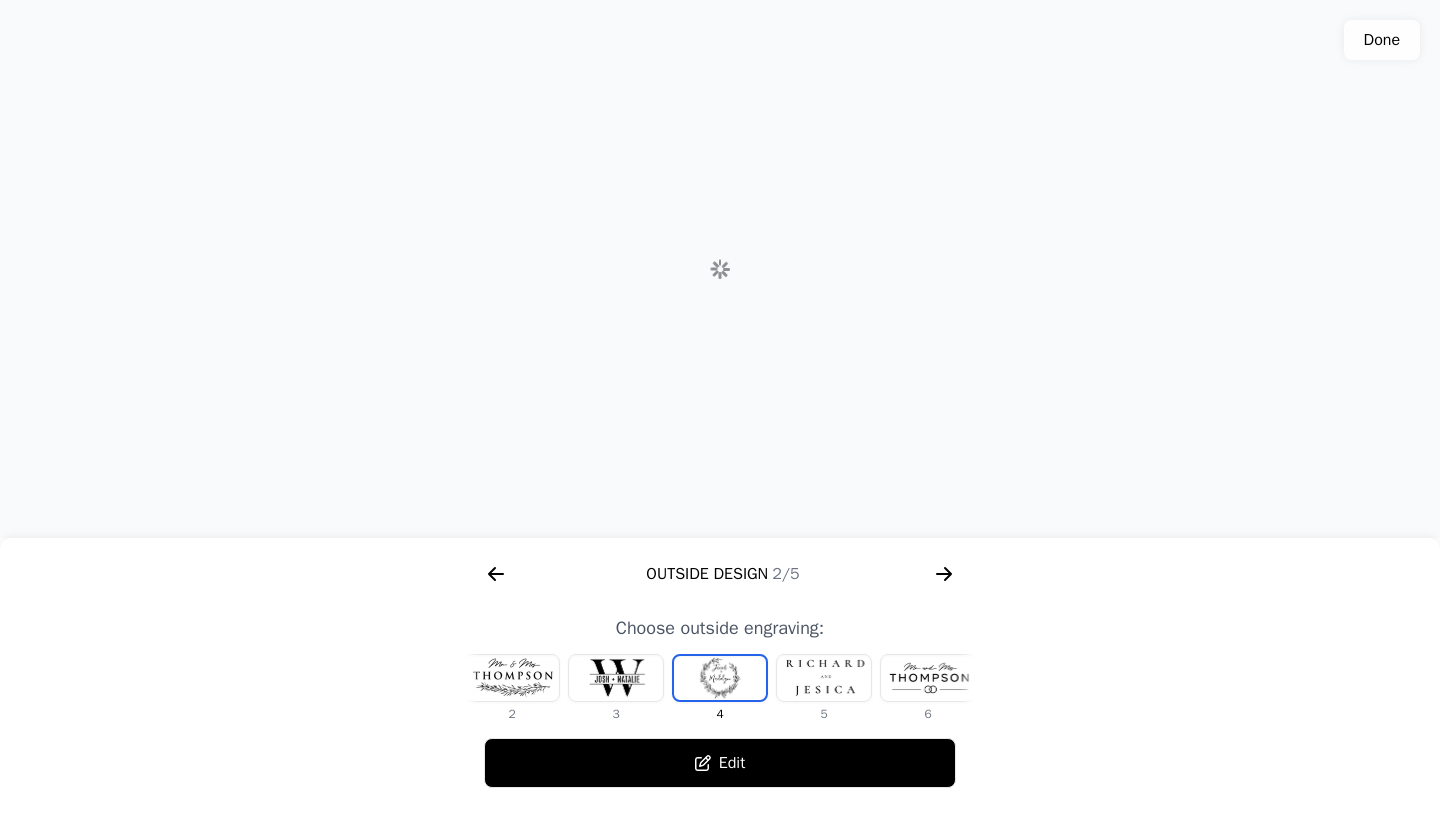 scroll, scrollTop: 0, scrollLeft: 768, axis: horizontal 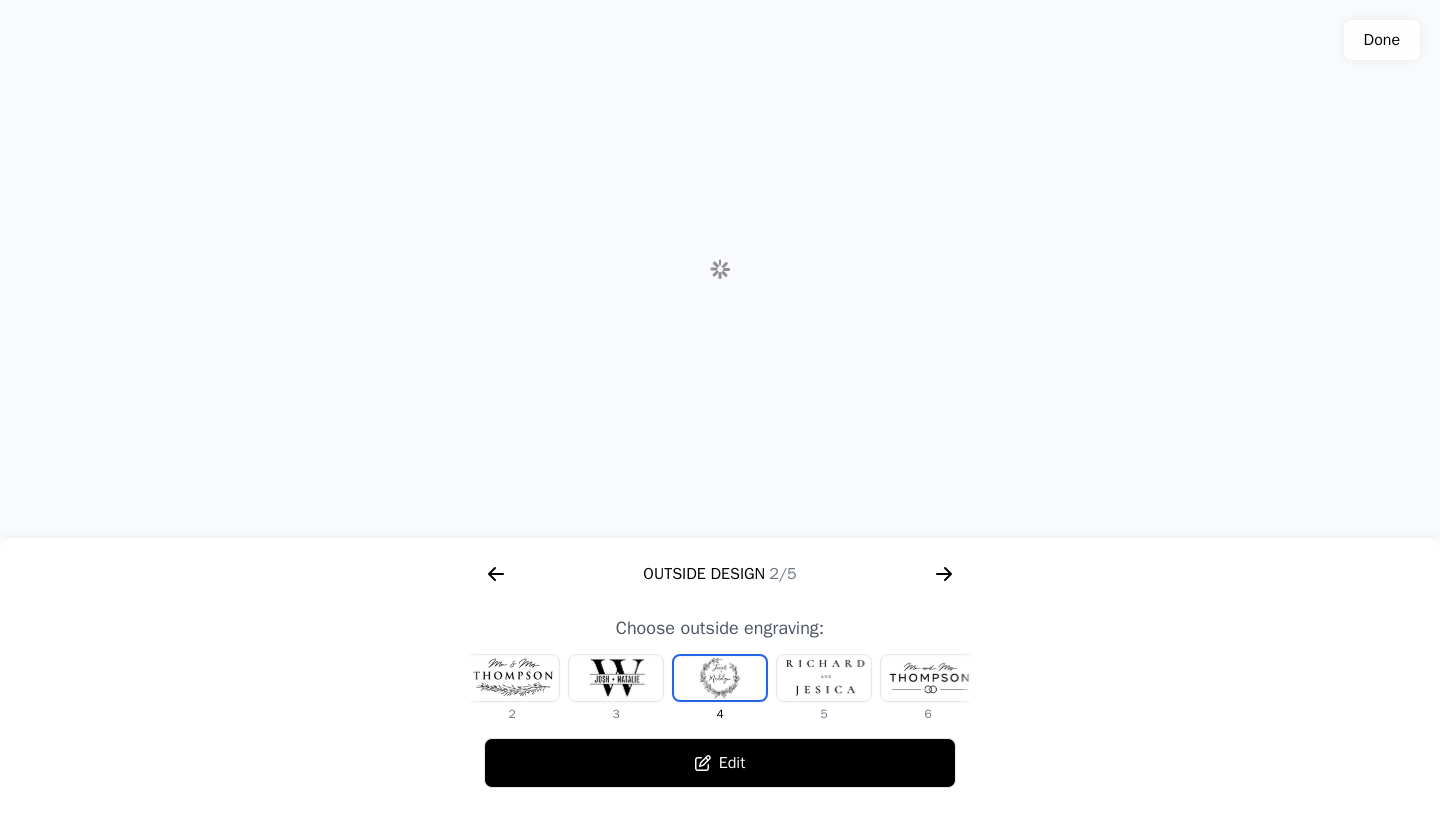 click 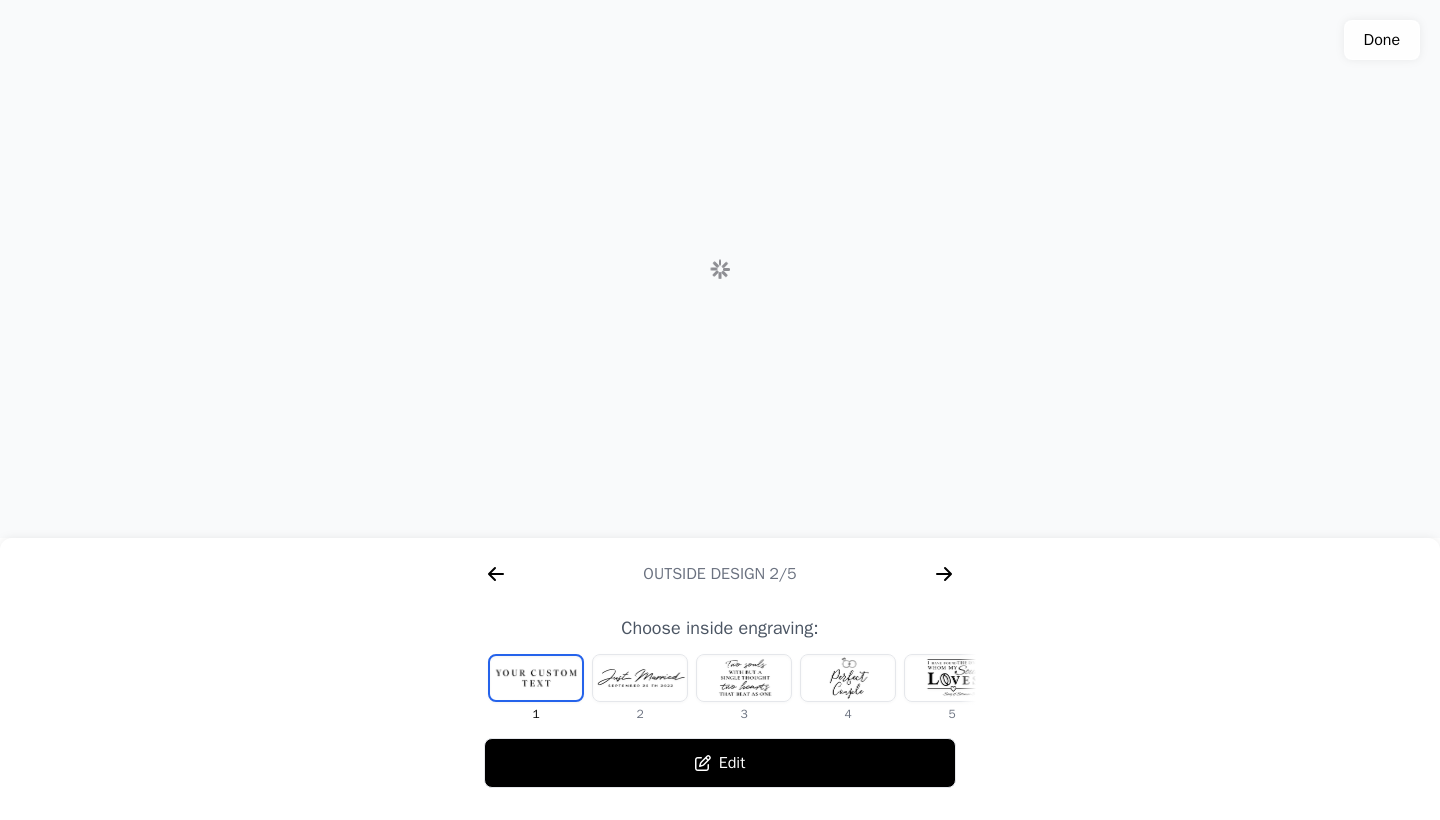 click 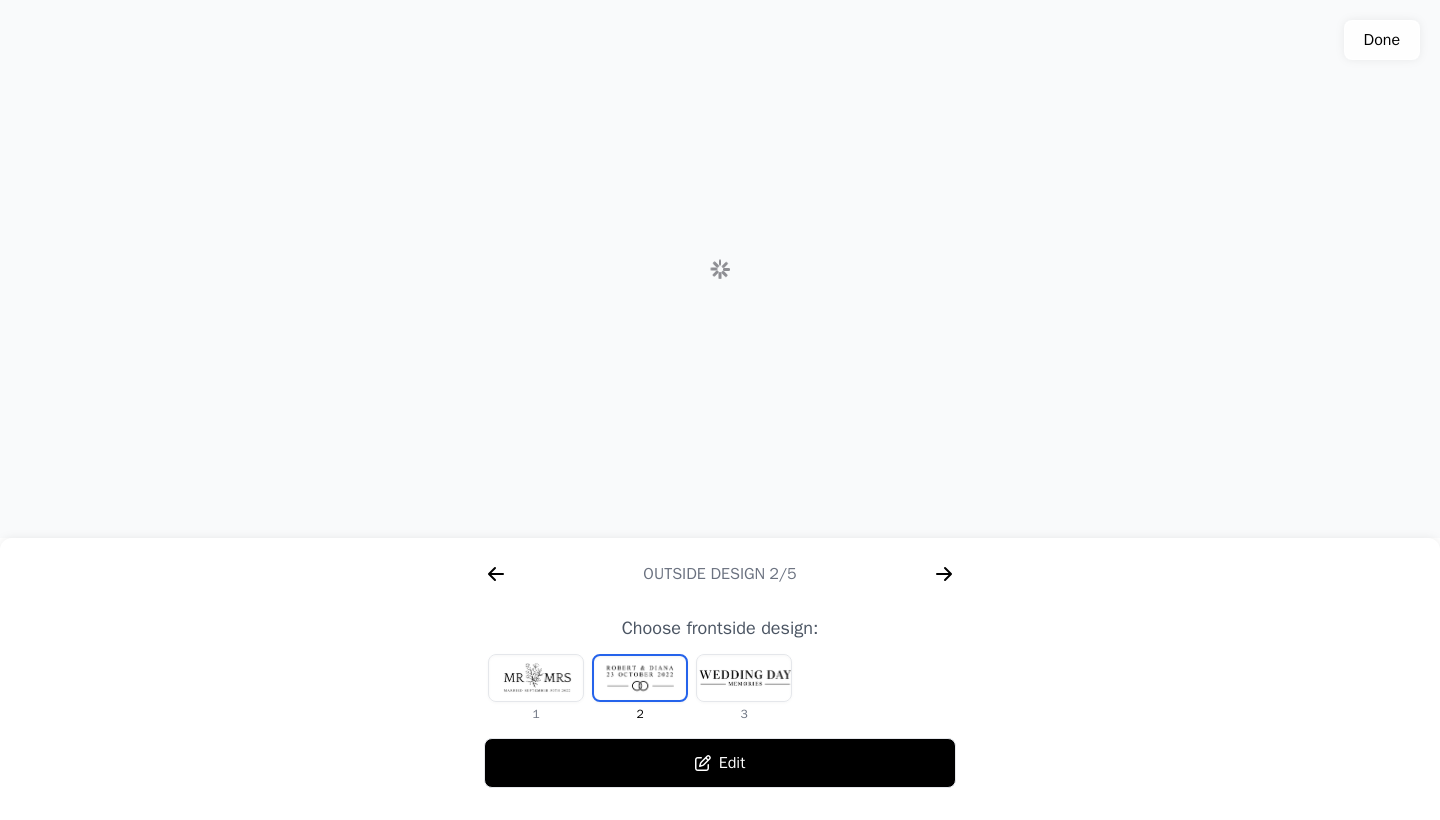 scroll, scrollTop: 0, scrollLeft: 1792, axis: horizontal 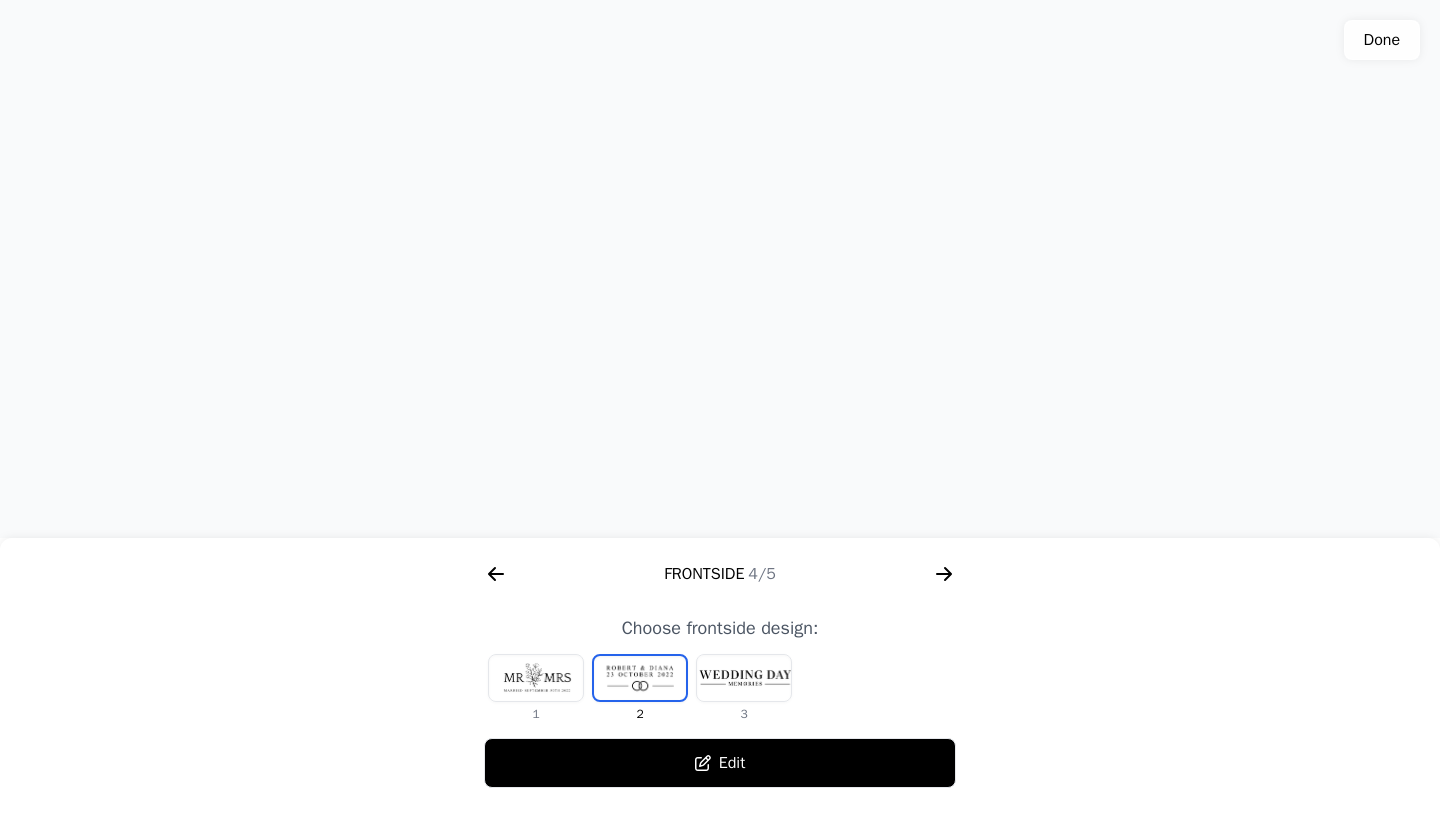 click 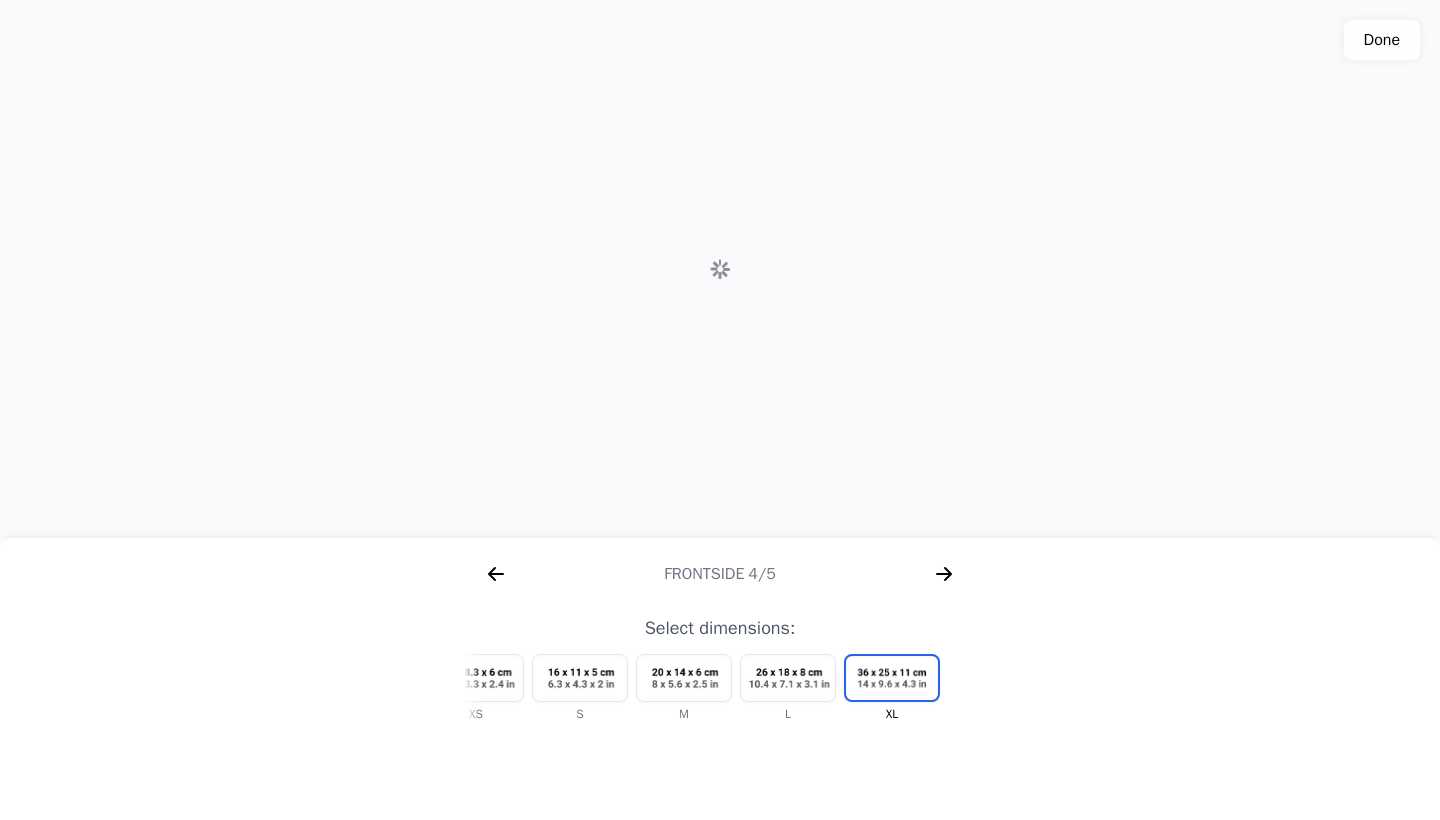 scroll, scrollTop: 0, scrollLeft: 2304, axis: horizontal 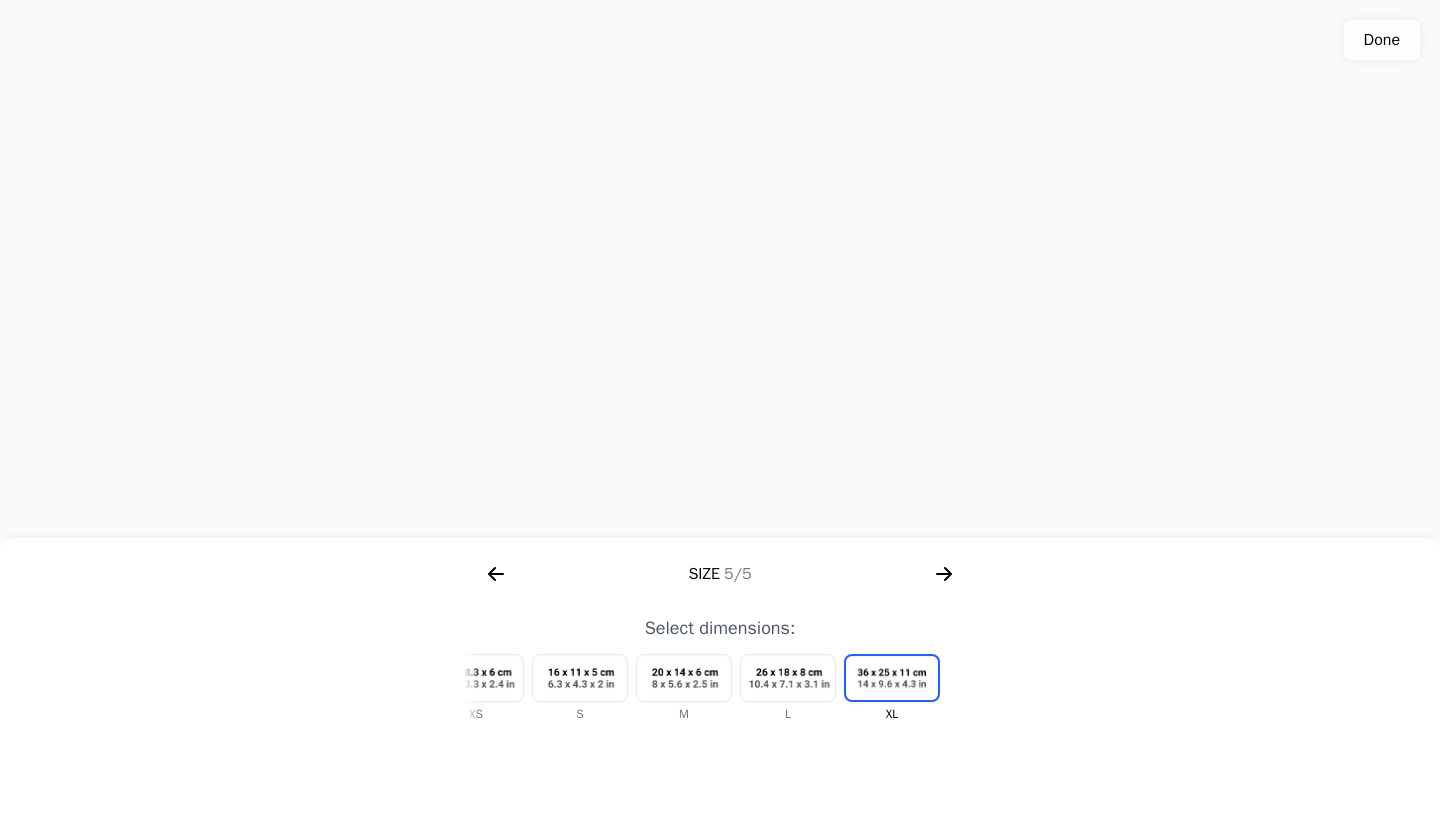 click 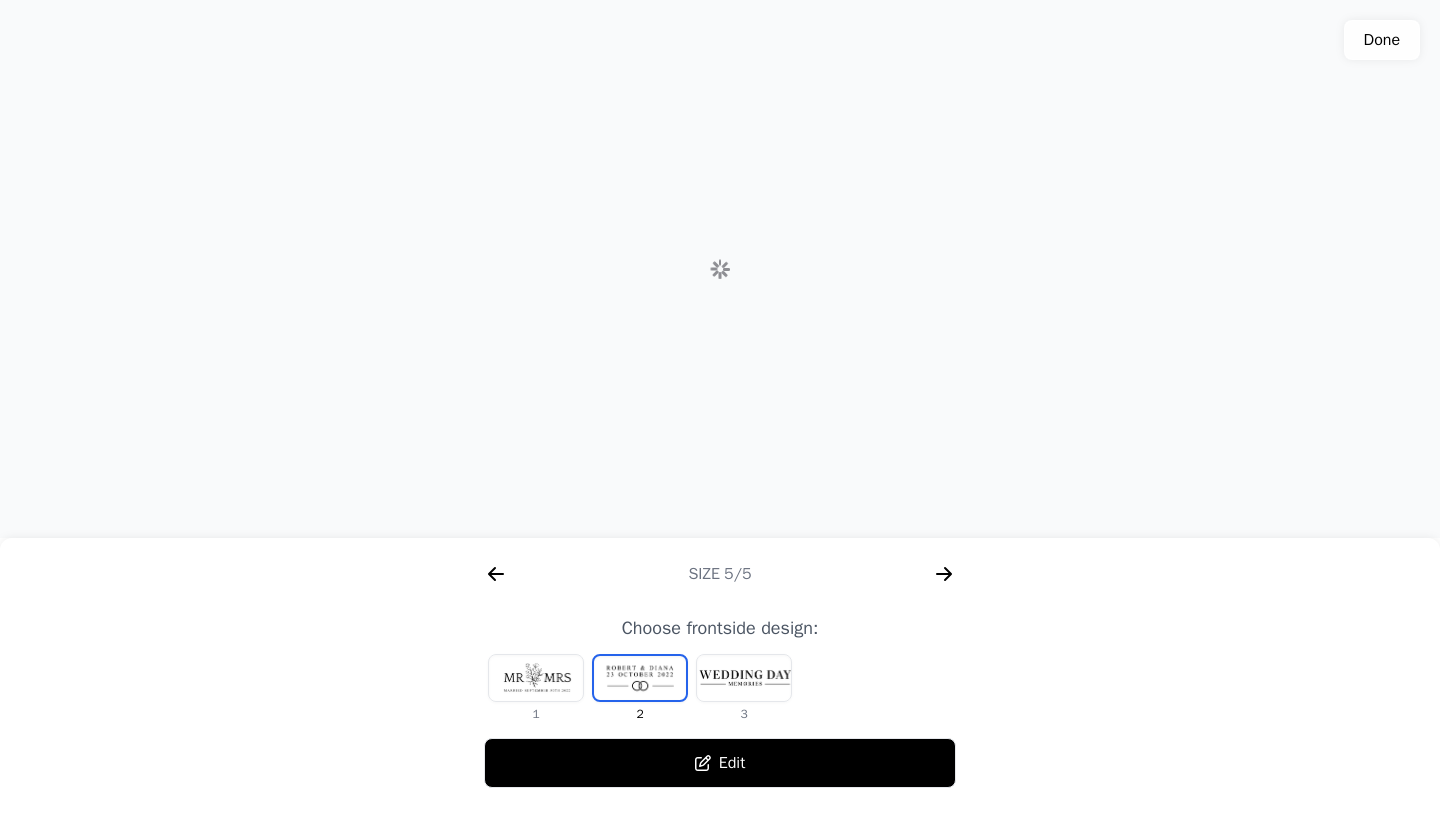 scroll, scrollTop: 0, scrollLeft: 1792, axis: horizontal 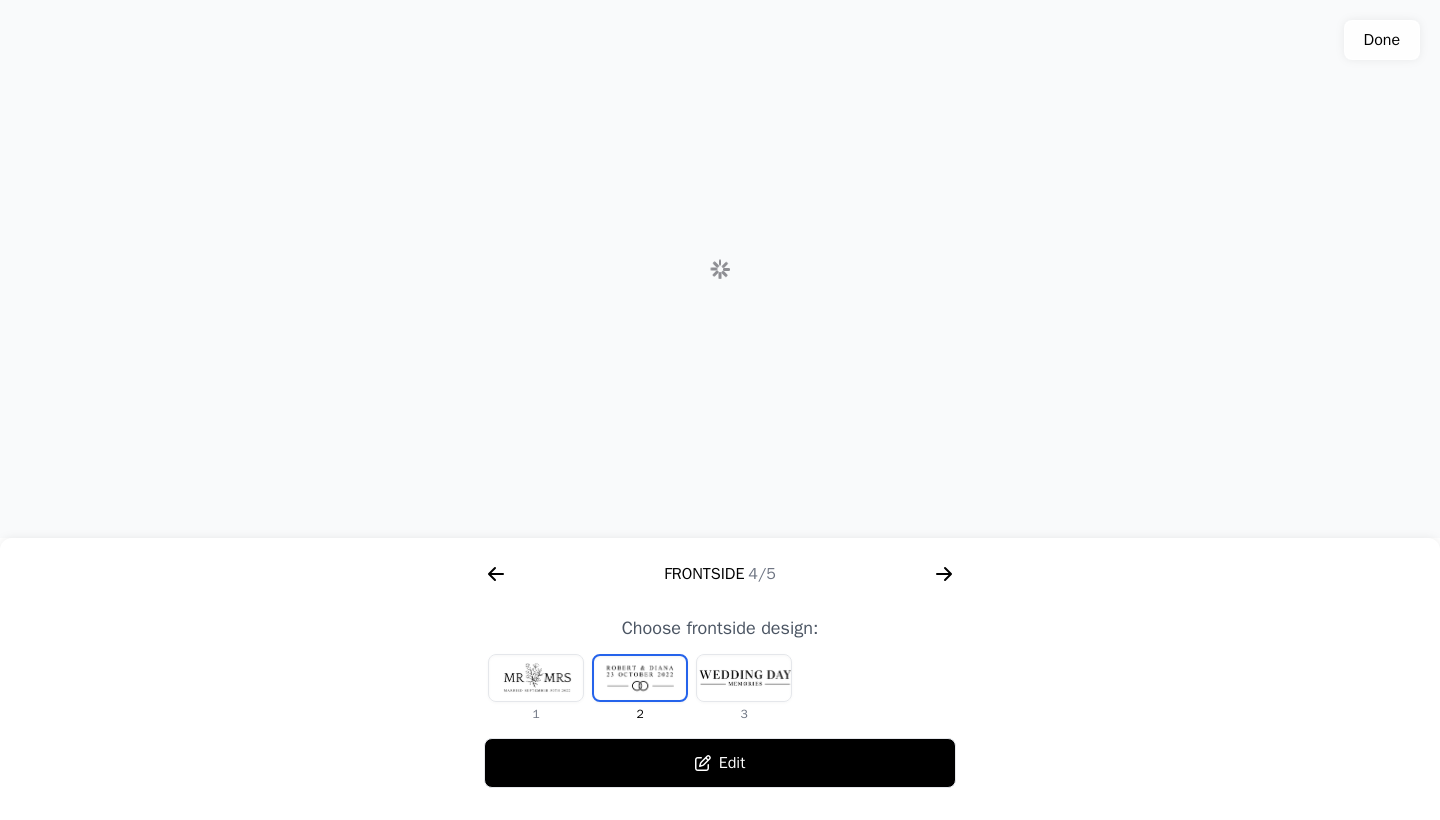 click 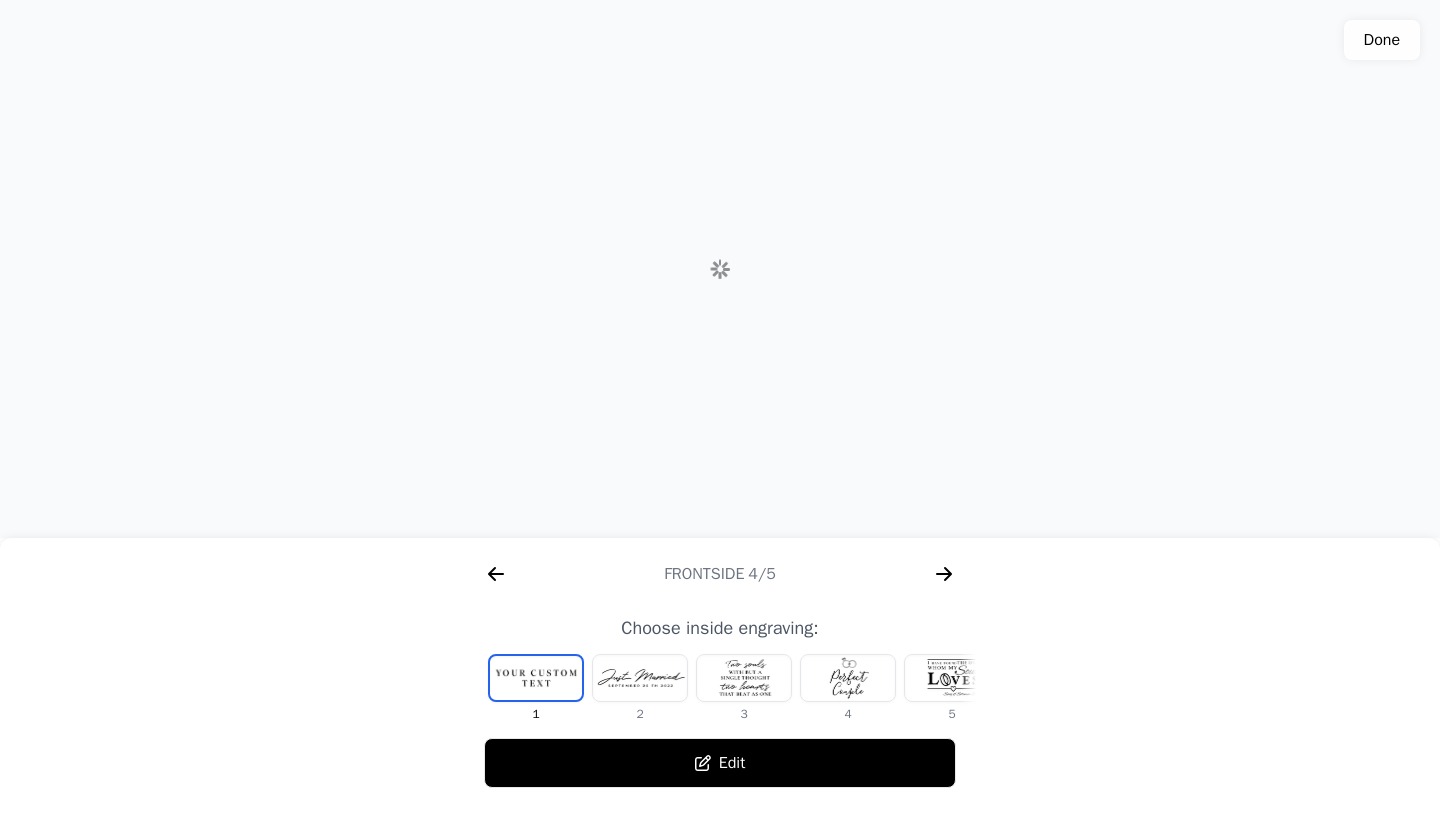 scroll, scrollTop: 0, scrollLeft: 1280, axis: horizontal 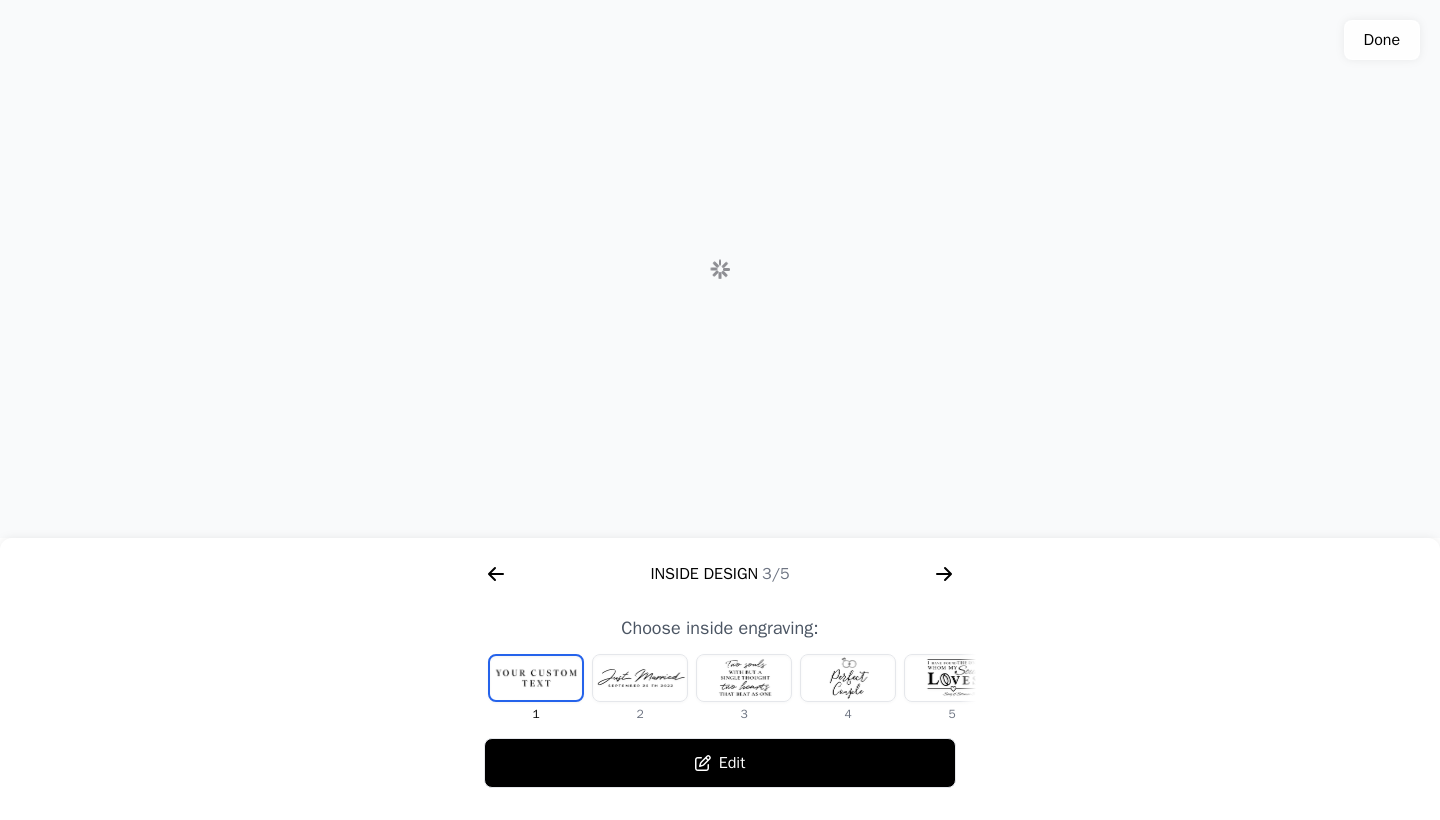 click 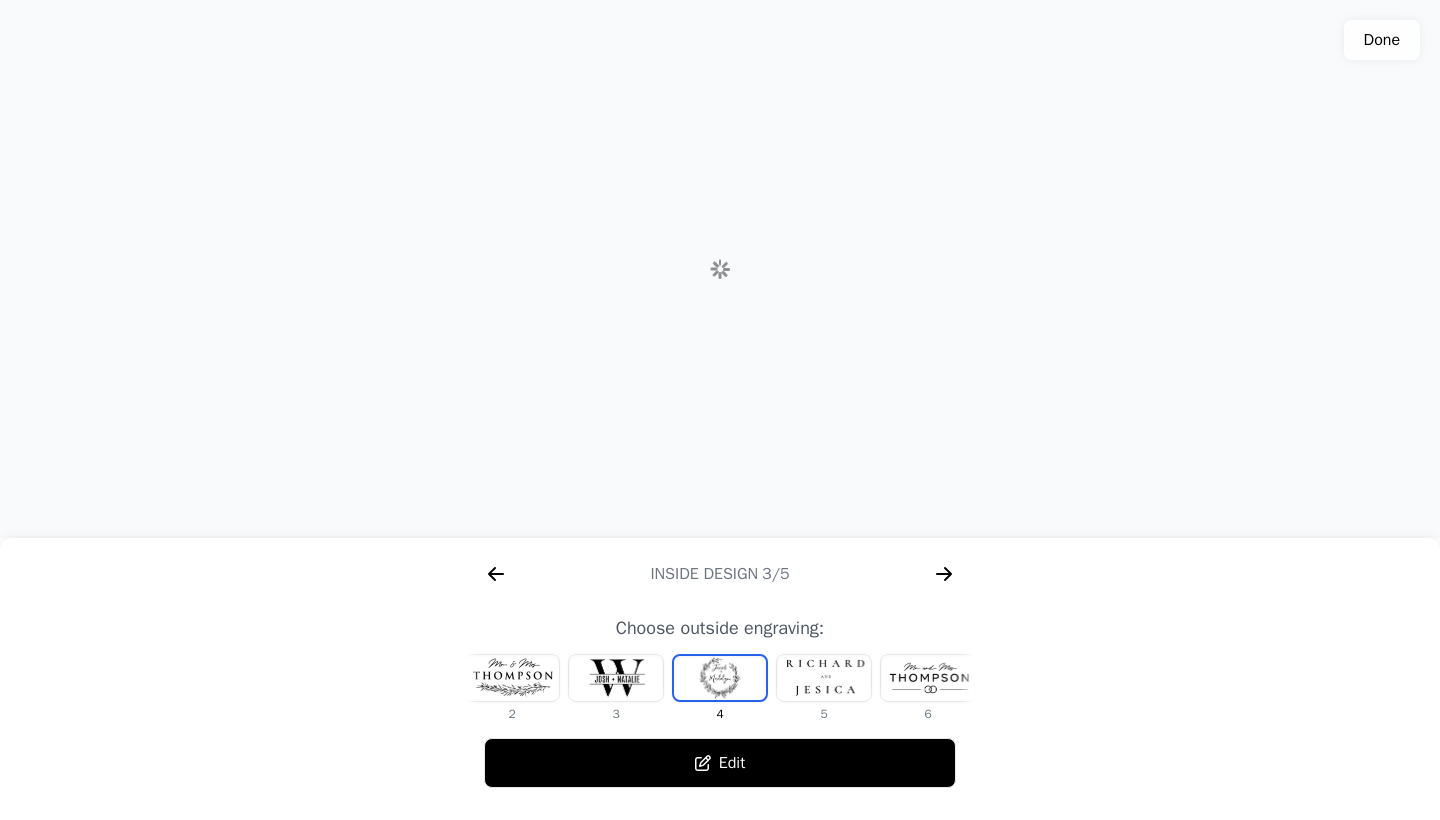 scroll, scrollTop: 0, scrollLeft: 768, axis: horizontal 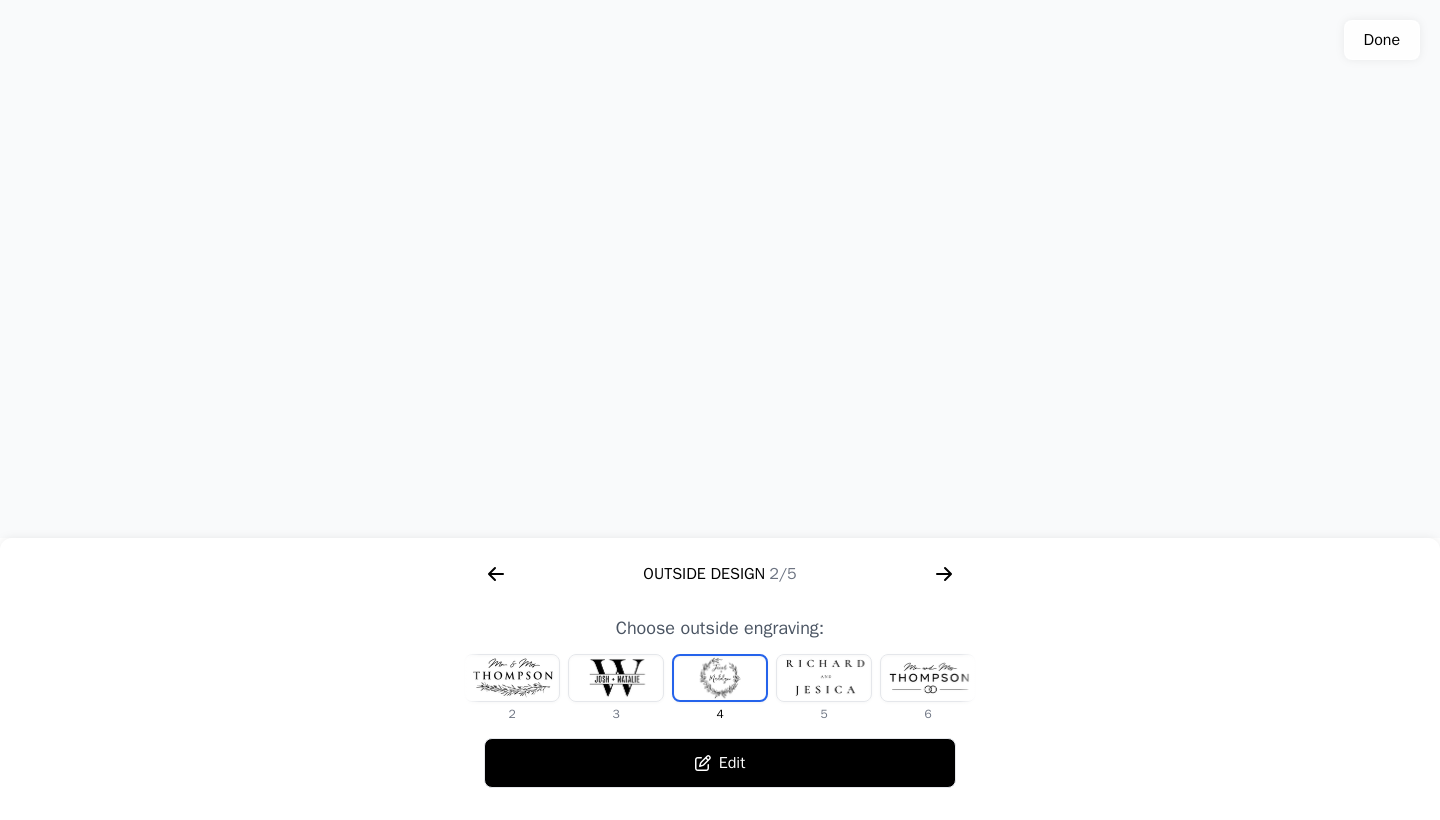 click 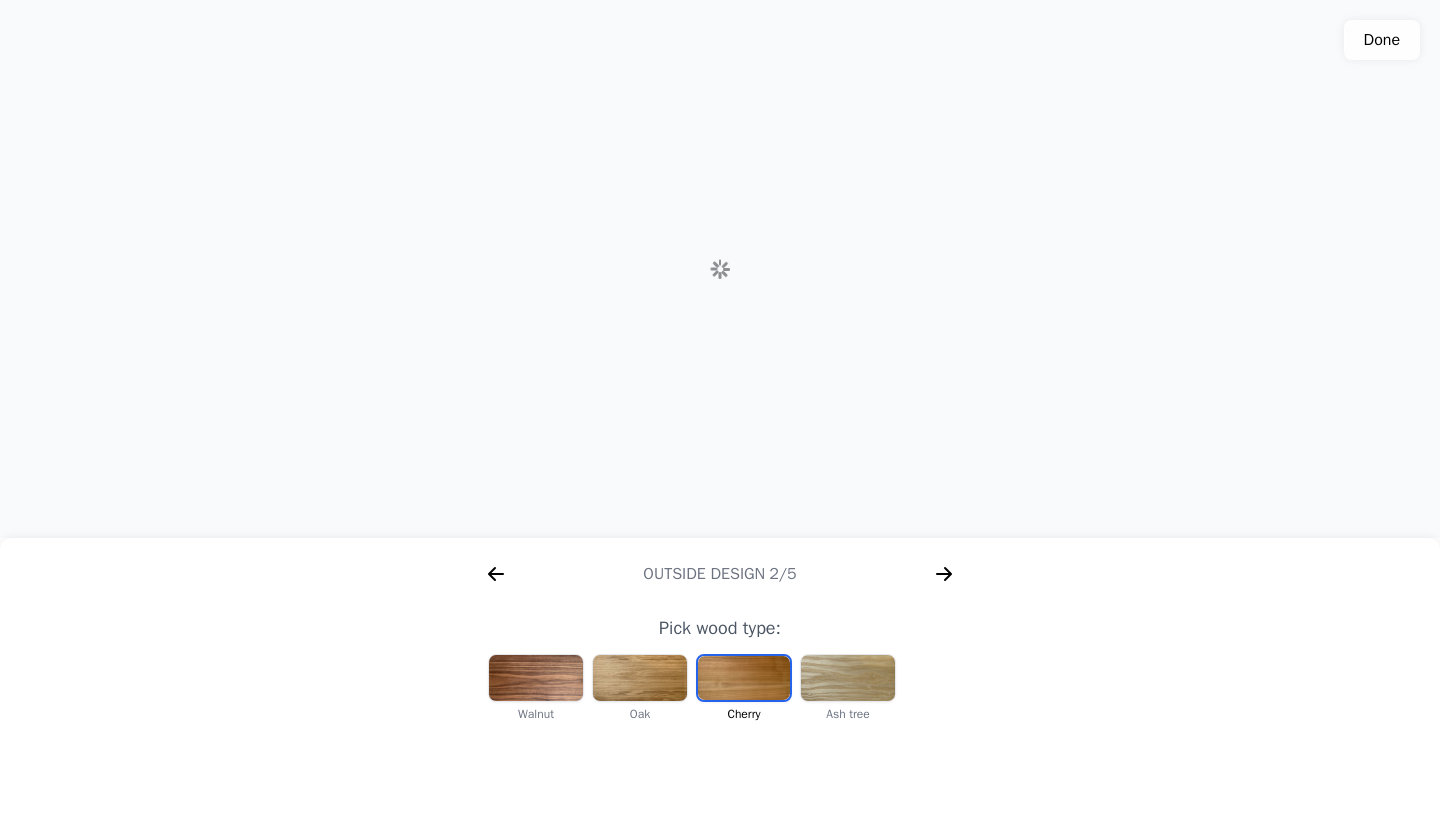 scroll, scrollTop: 0, scrollLeft: 256, axis: horizontal 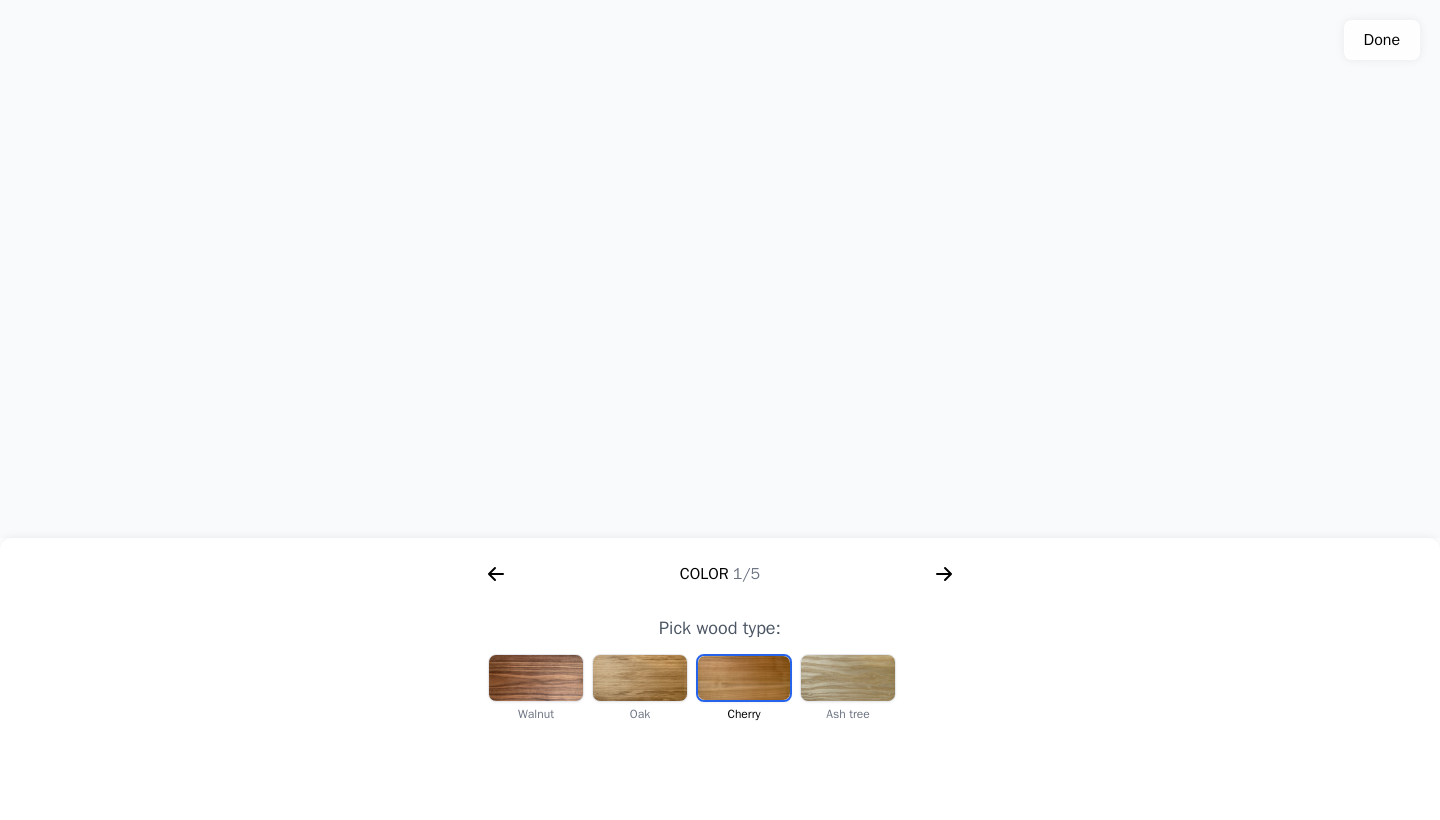 click at bounding box center [640, 678] 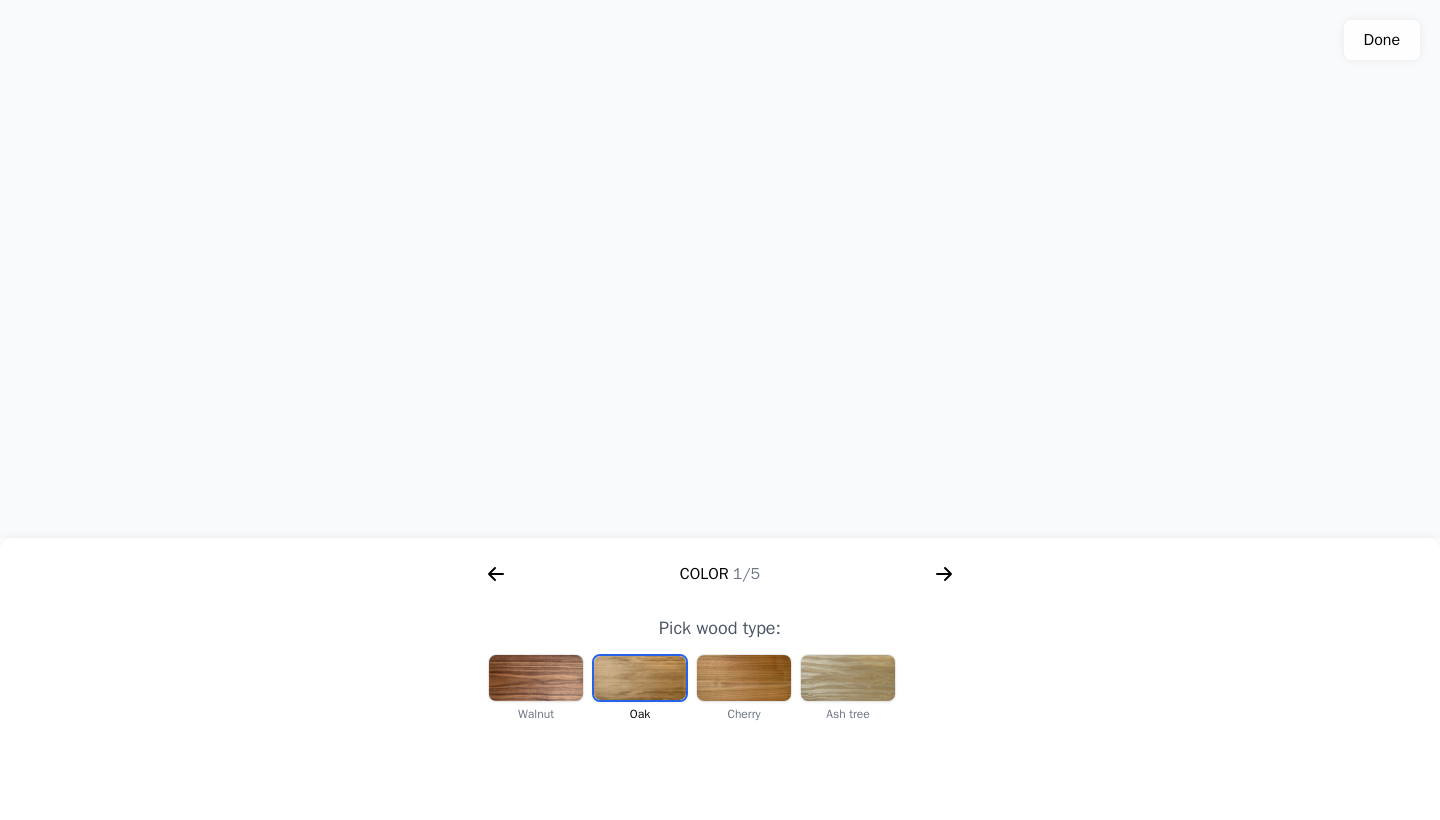 click at bounding box center (744, 678) 